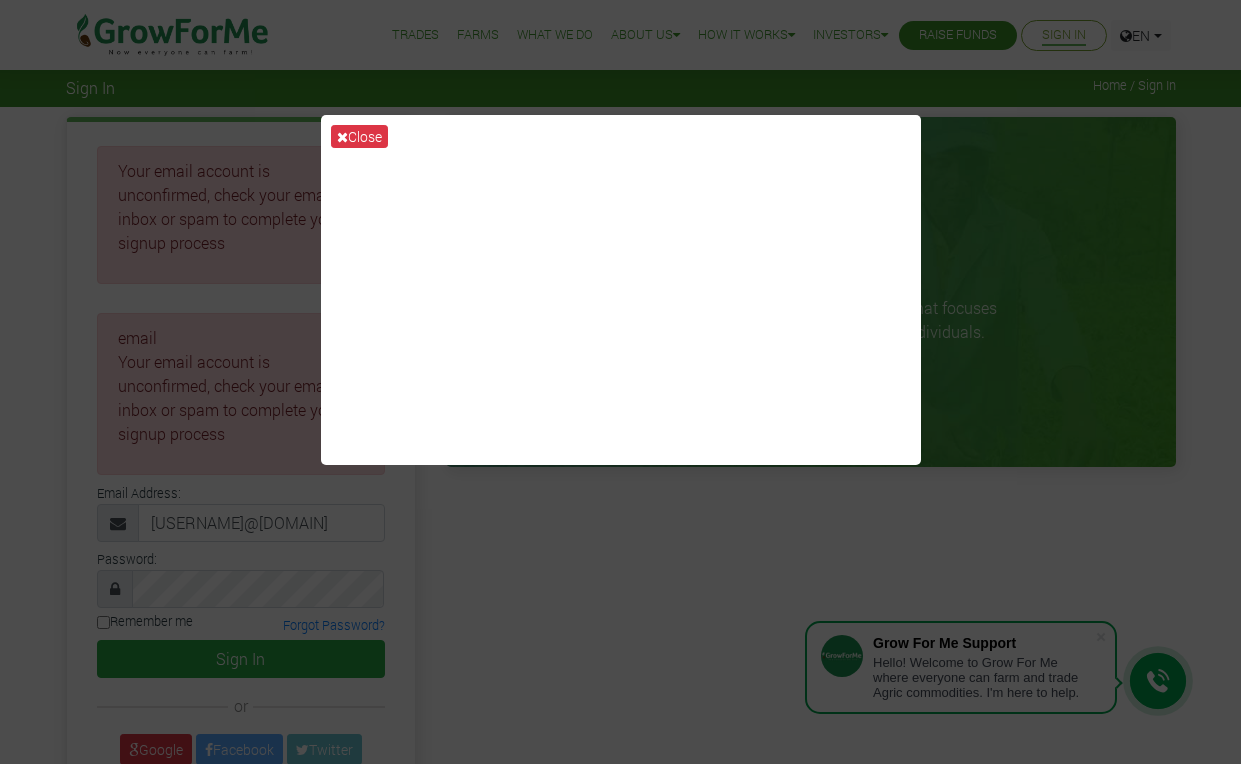 scroll, scrollTop: 0, scrollLeft: 0, axis: both 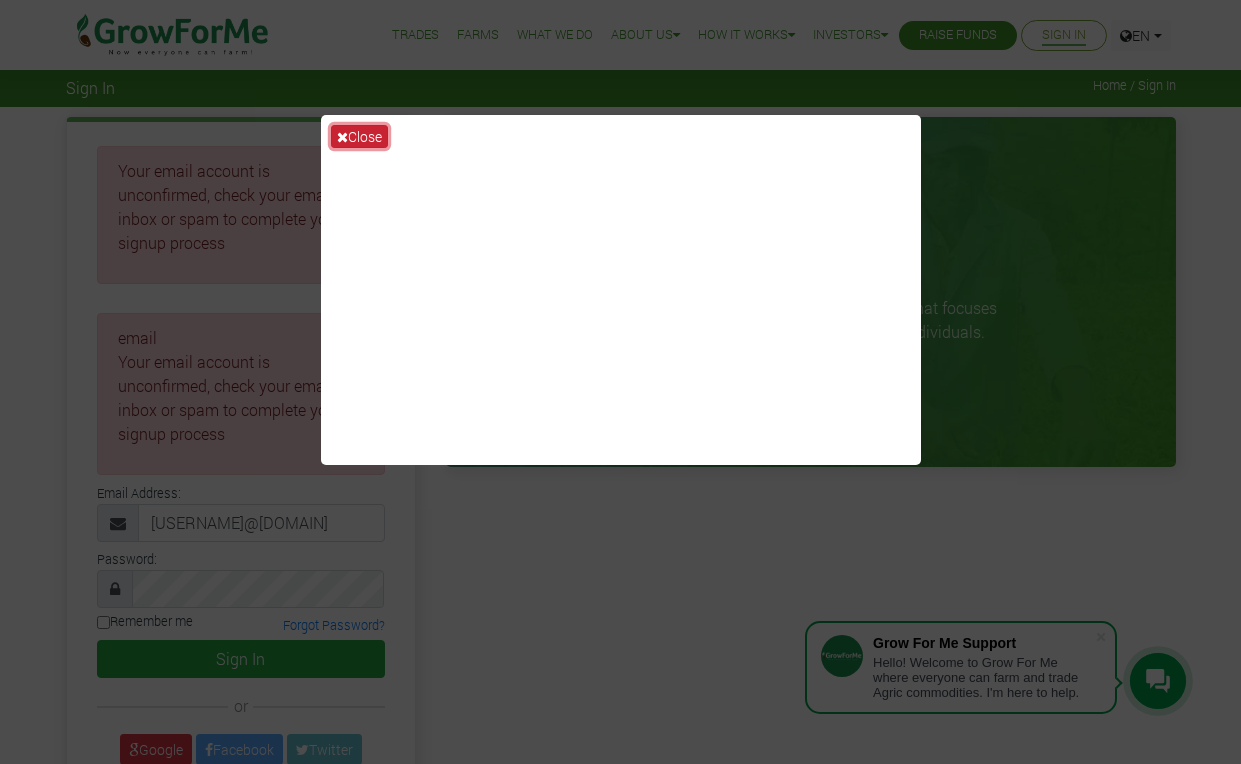 click on "Close" at bounding box center [359, 136] 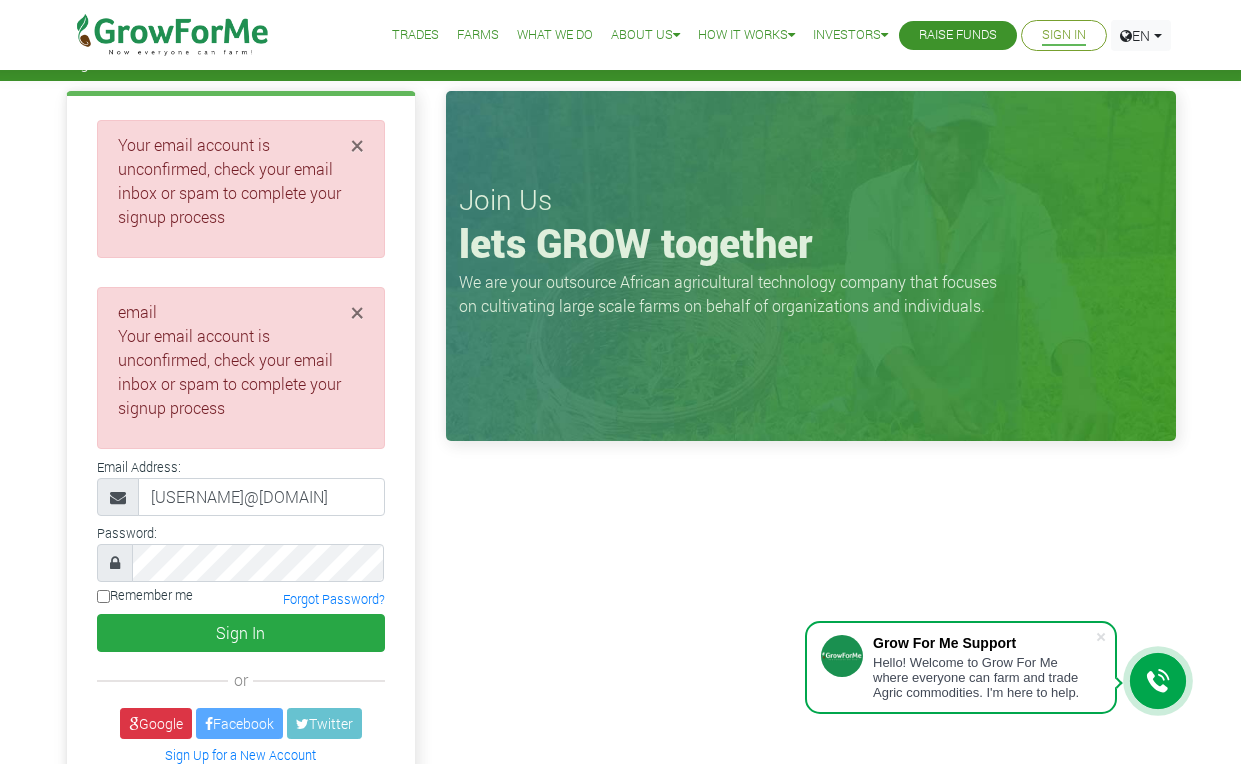 scroll, scrollTop: 30, scrollLeft: 0, axis: vertical 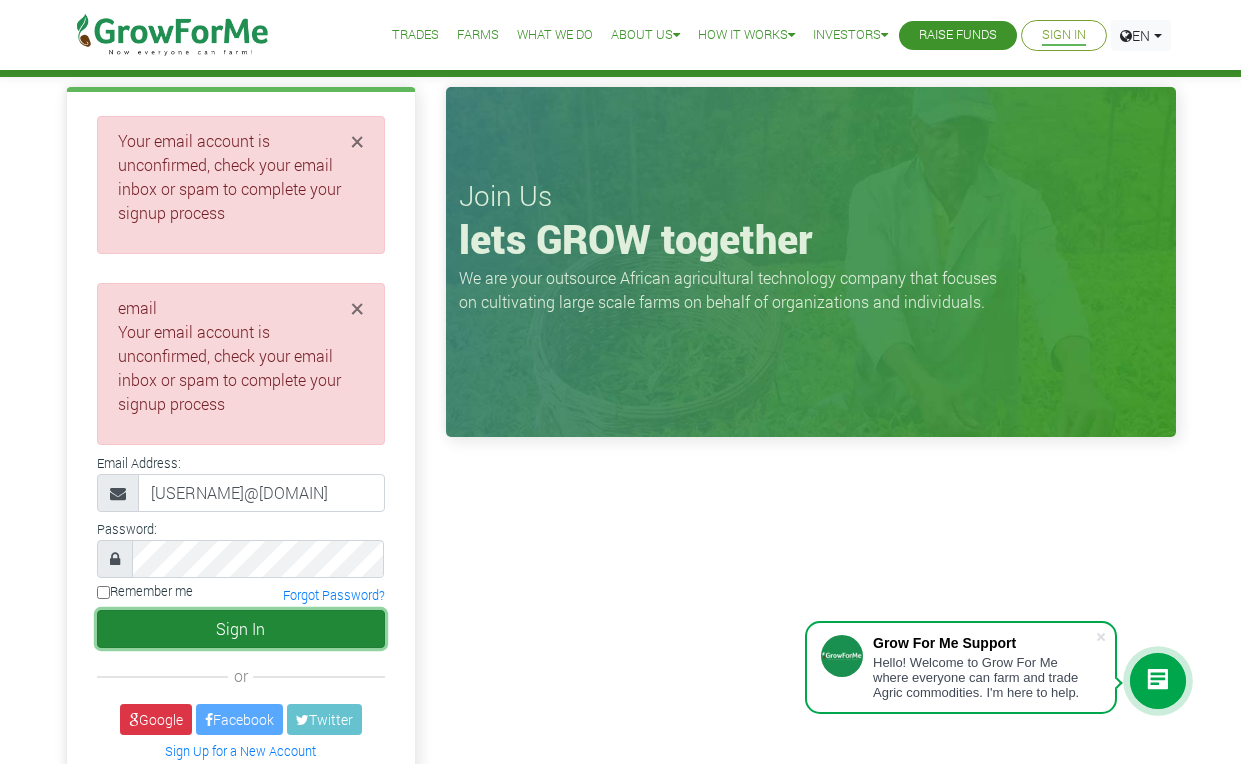 click on "Sign In" at bounding box center (241, 629) 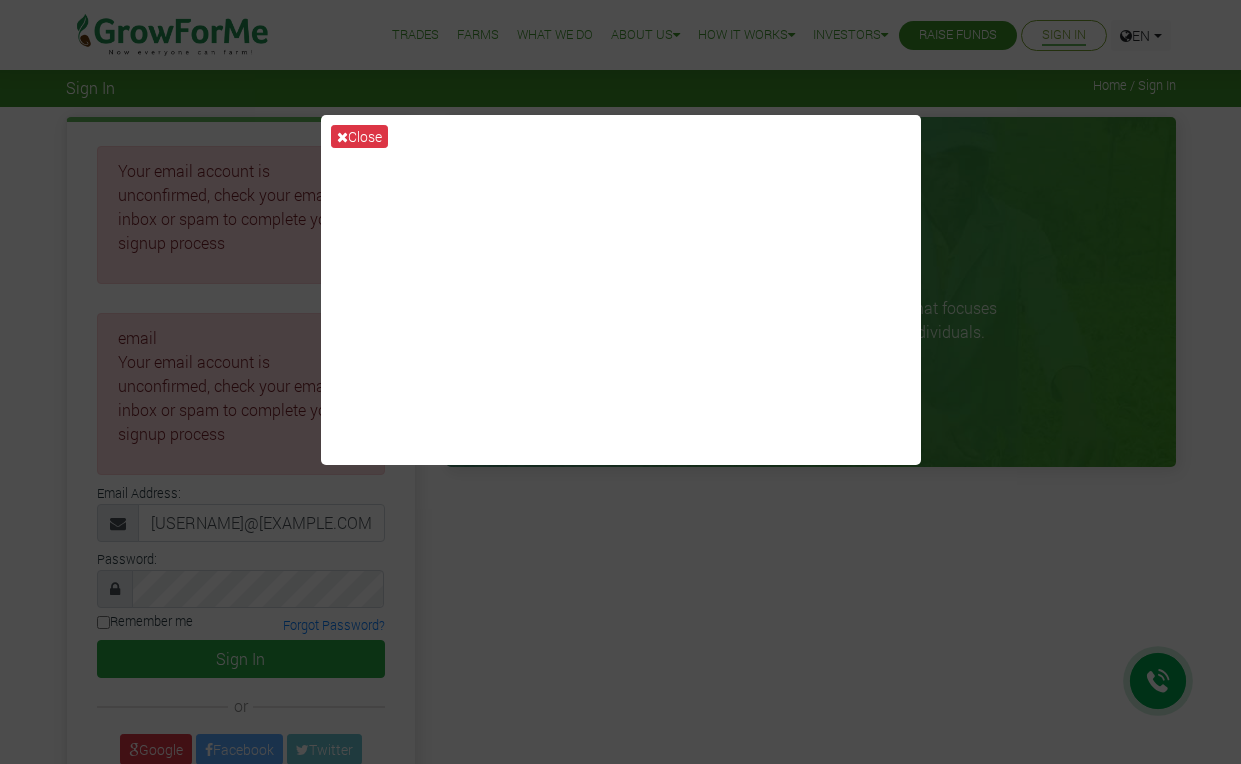 scroll, scrollTop: 0, scrollLeft: 0, axis: both 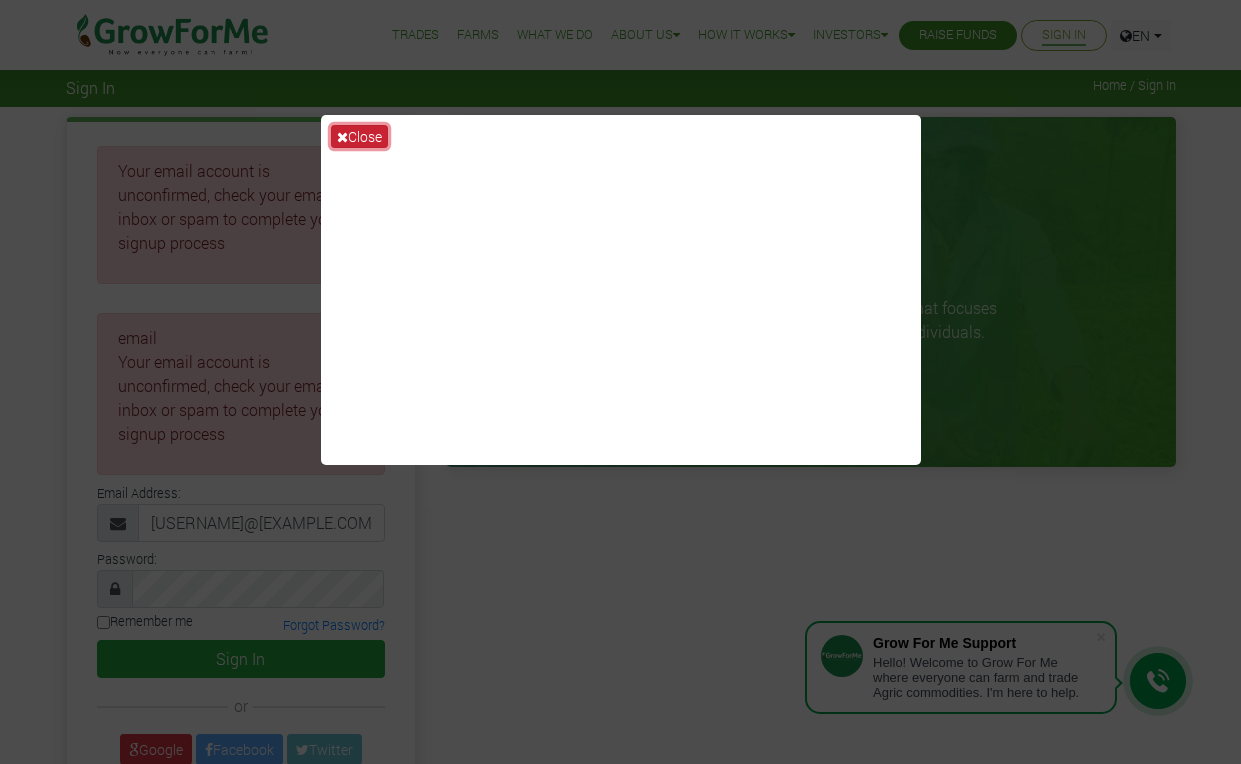 click on "Close" at bounding box center (359, 136) 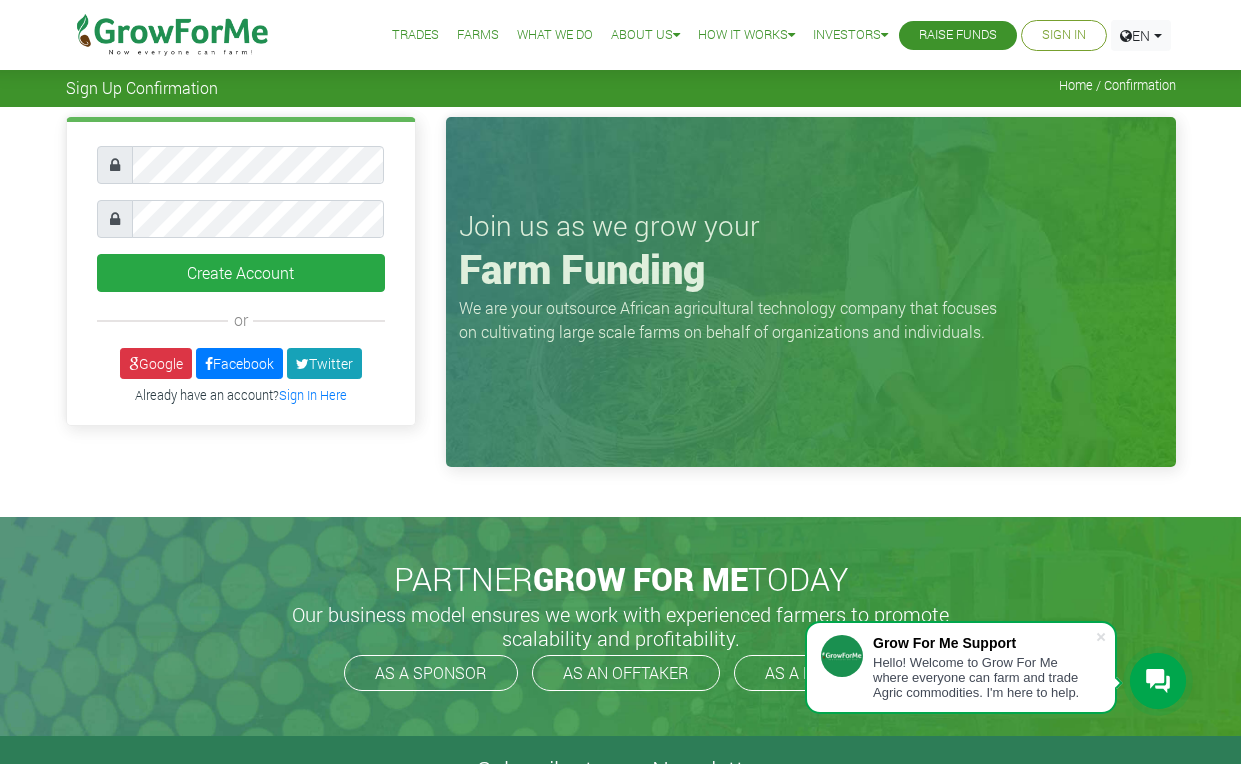 scroll, scrollTop: 0, scrollLeft: 0, axis: both 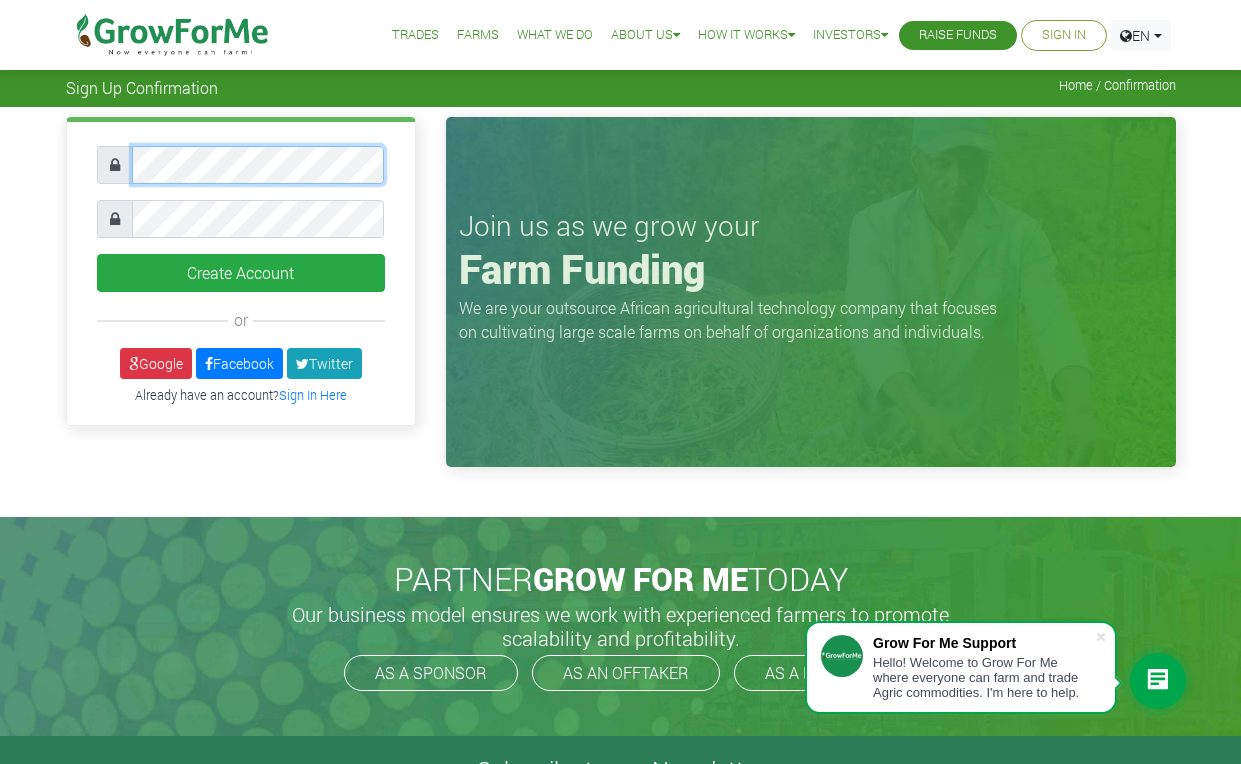 click at bounding box center (241, 165) 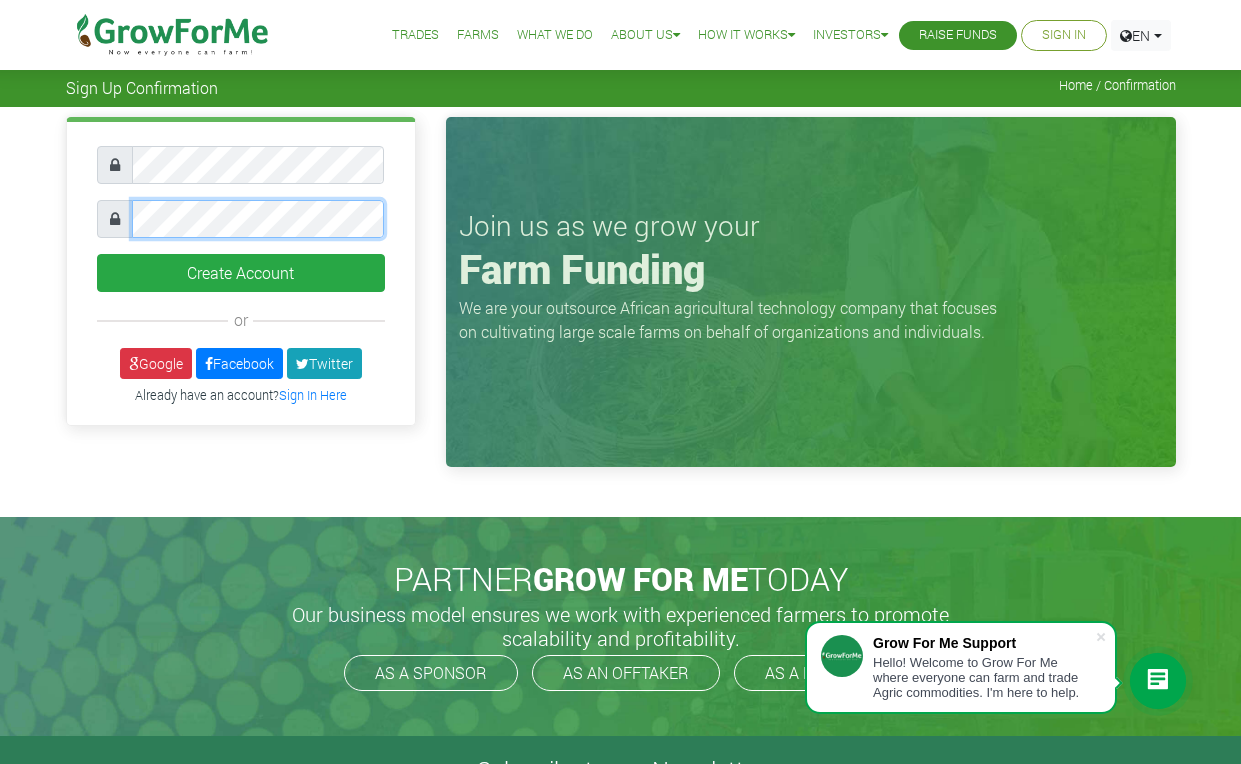 scroll, scrollTop: 0, scrollLeft: 0, axis: both 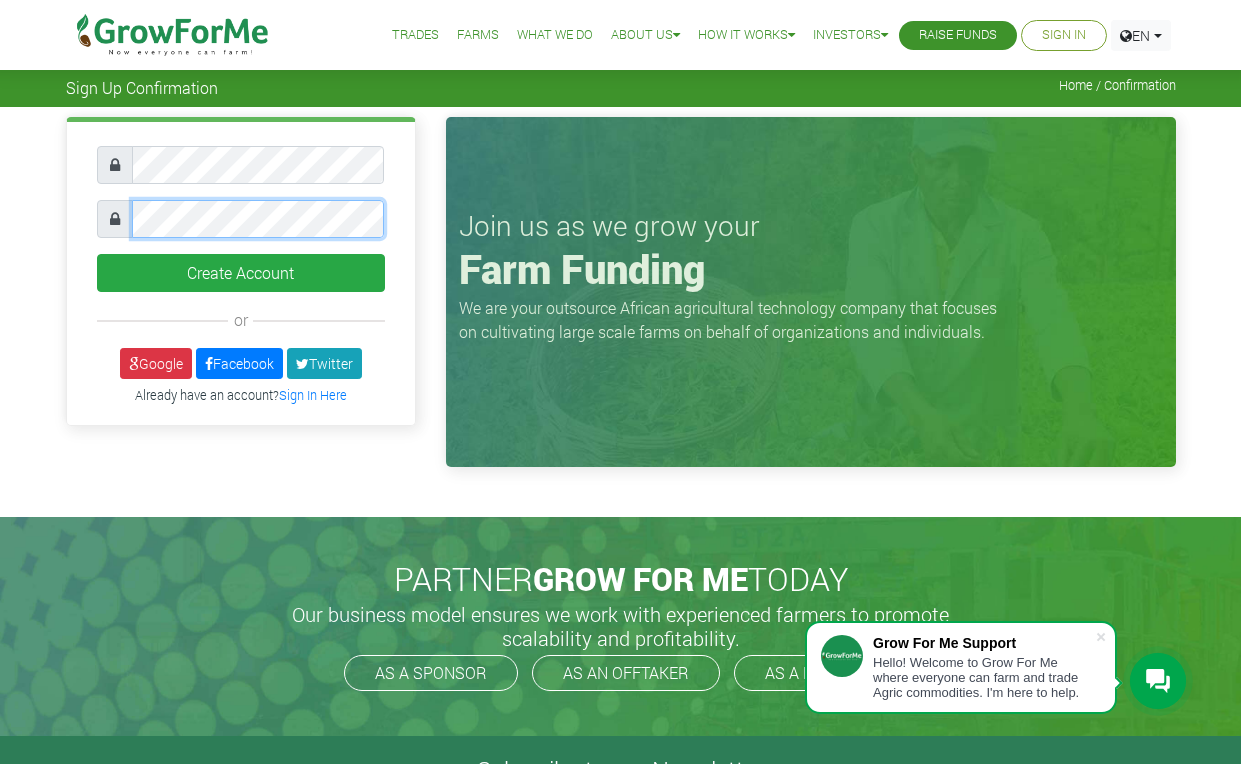 click on "Create Account" at bounding box center (241, 273) 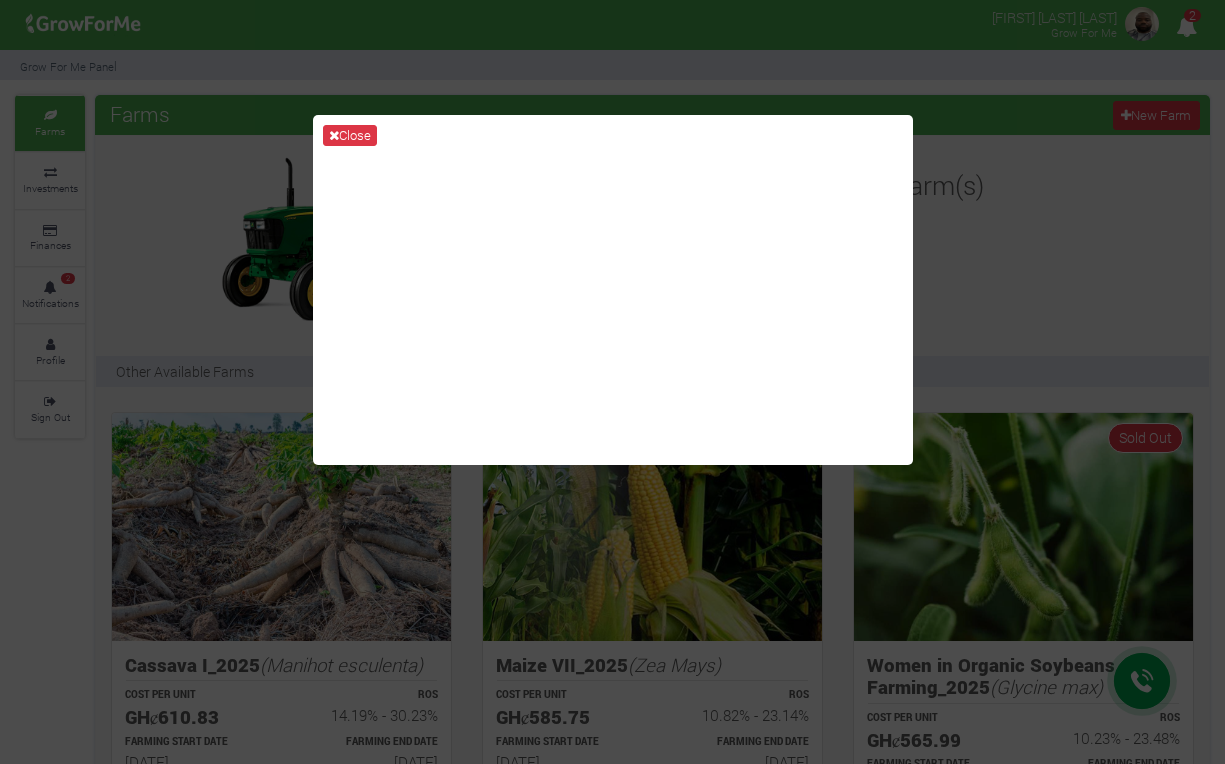 scroll, scrollTop: 0, scrollLeft: 0, axis: both 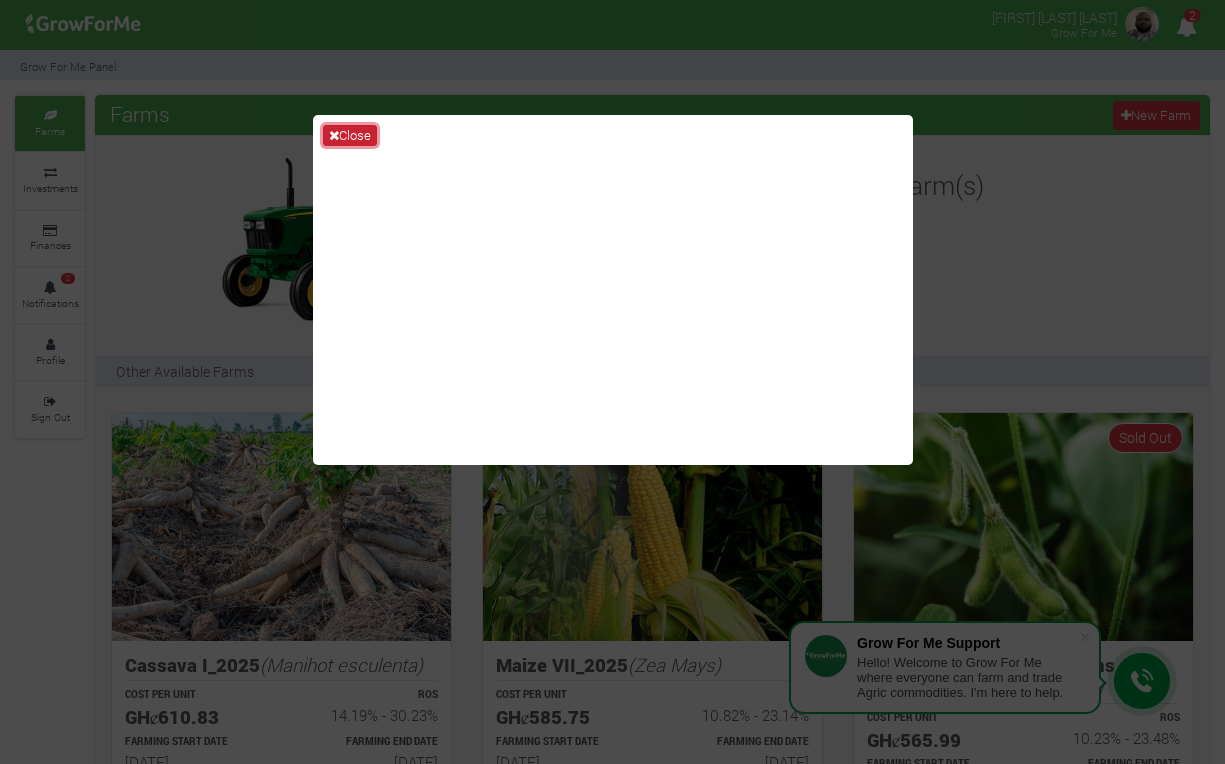 click on "Close" at bounding box center (350, 136) 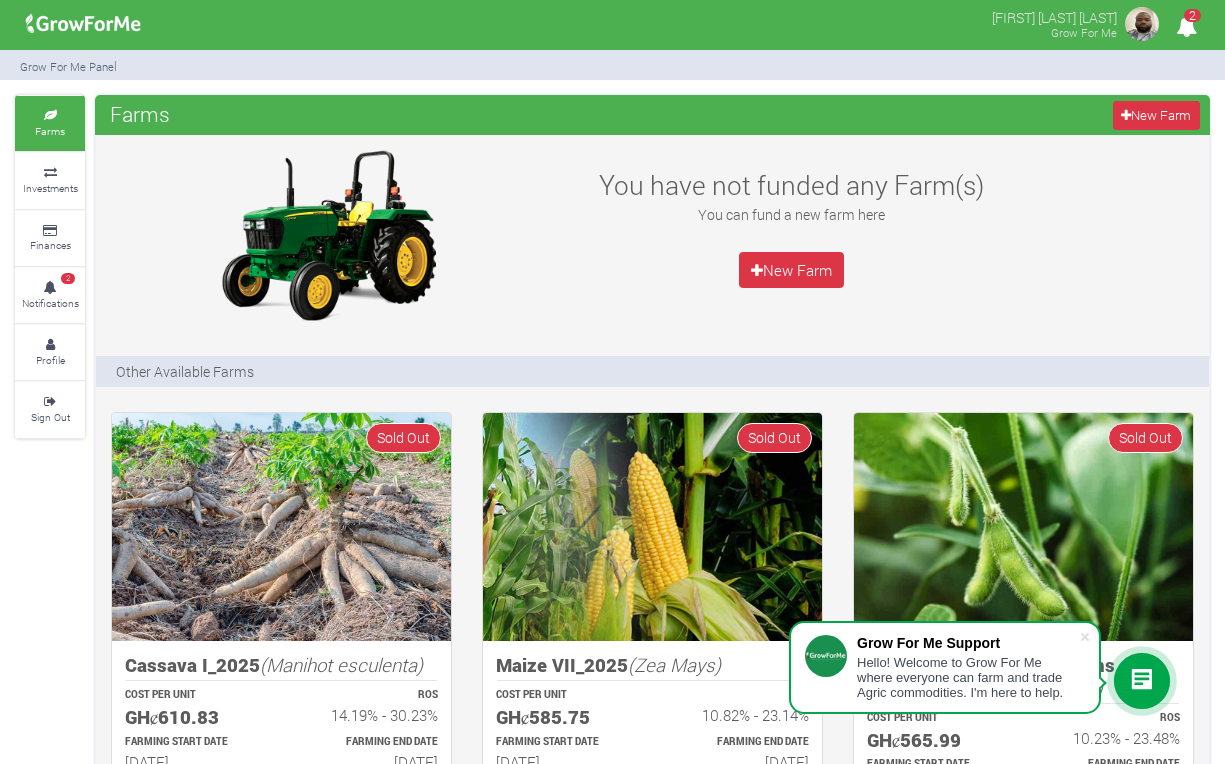 click on "2" at bounding box center (1192, 15) 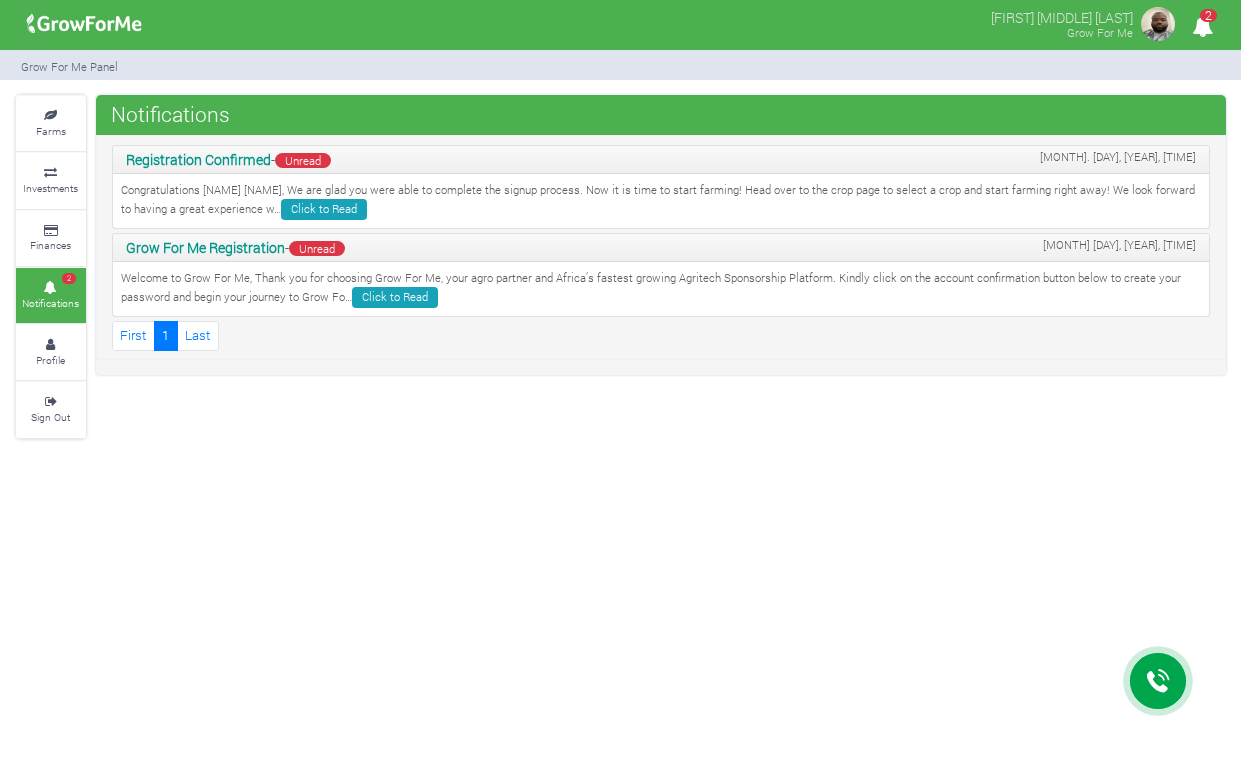 scroll, scrollTop: 0, scrollLeft: 0, axis: both 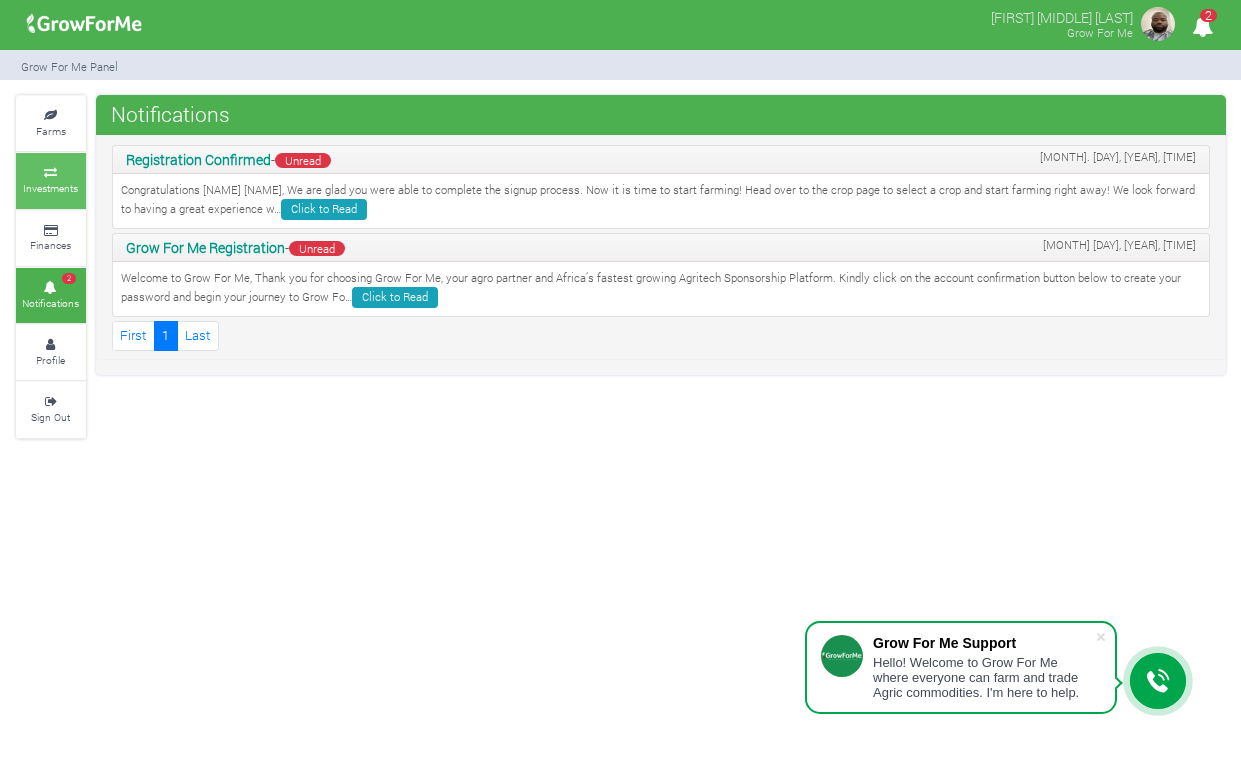 click on "Investments" at bounding box center (50, 188) 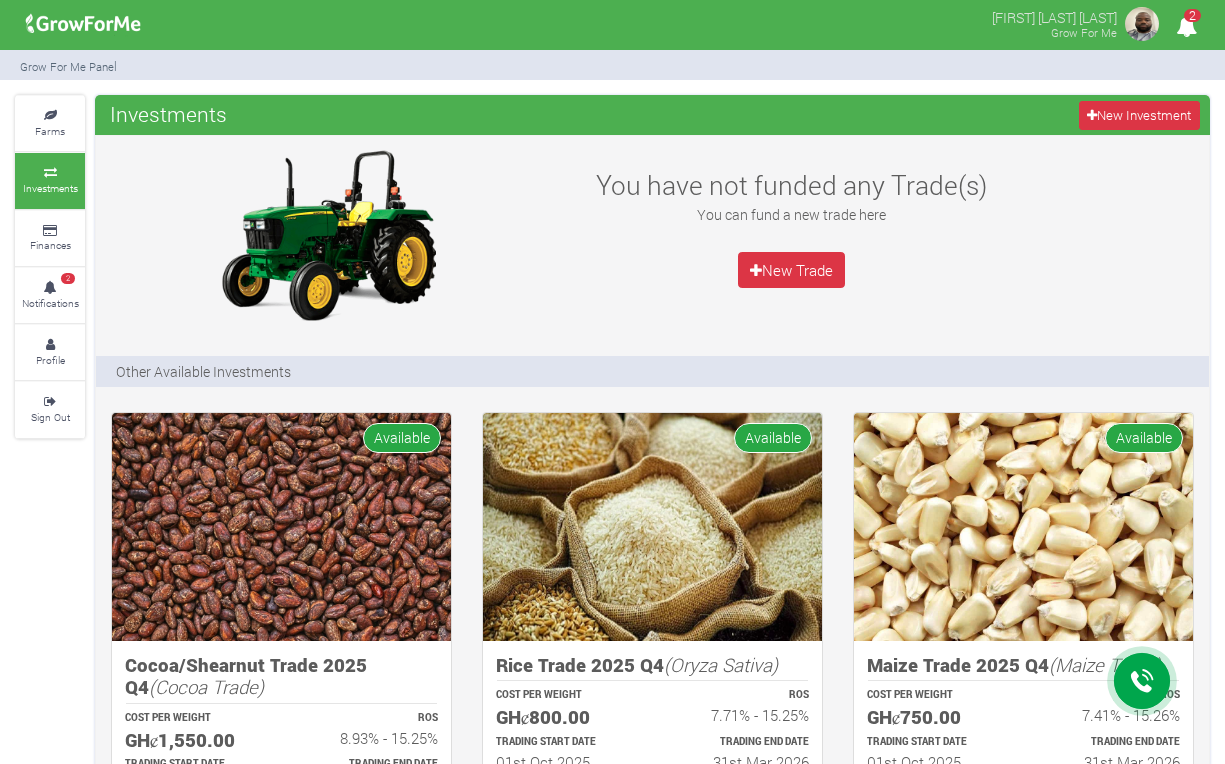scroll, scrollTop: 0, scrollLeft: 0, axis: both 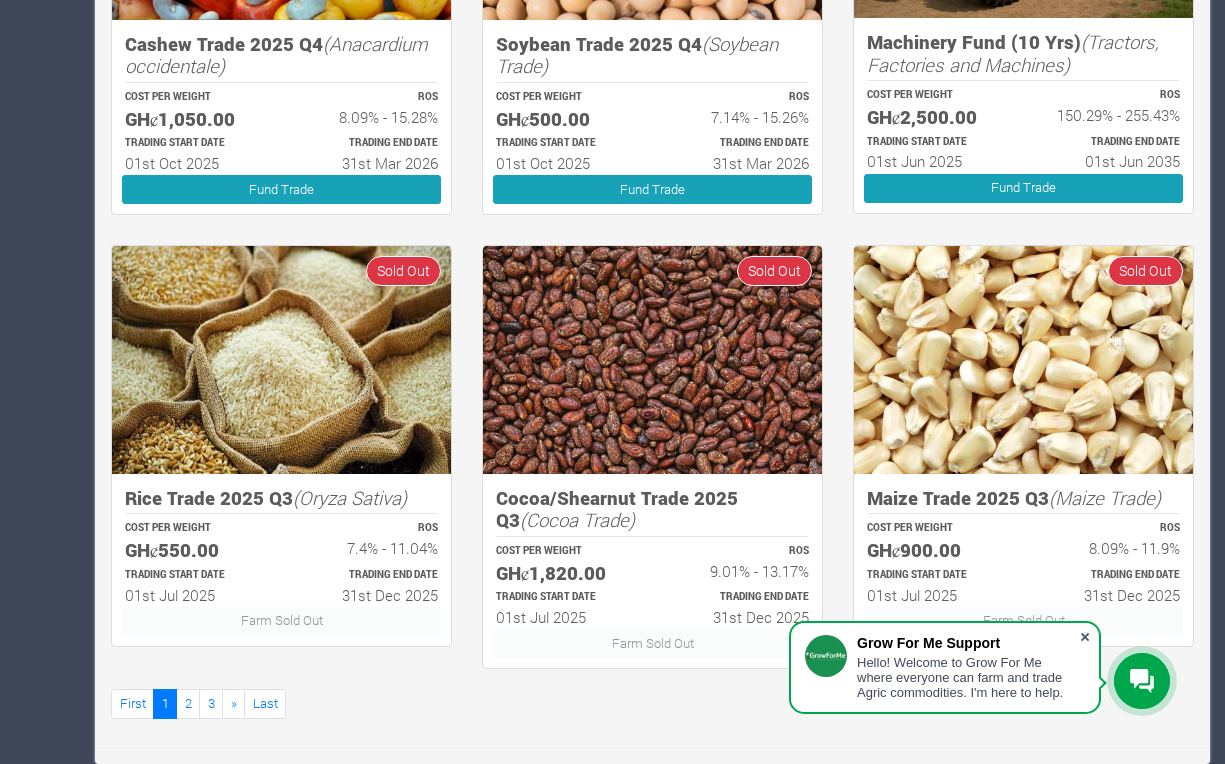 click at bounding box center [1085, 637] 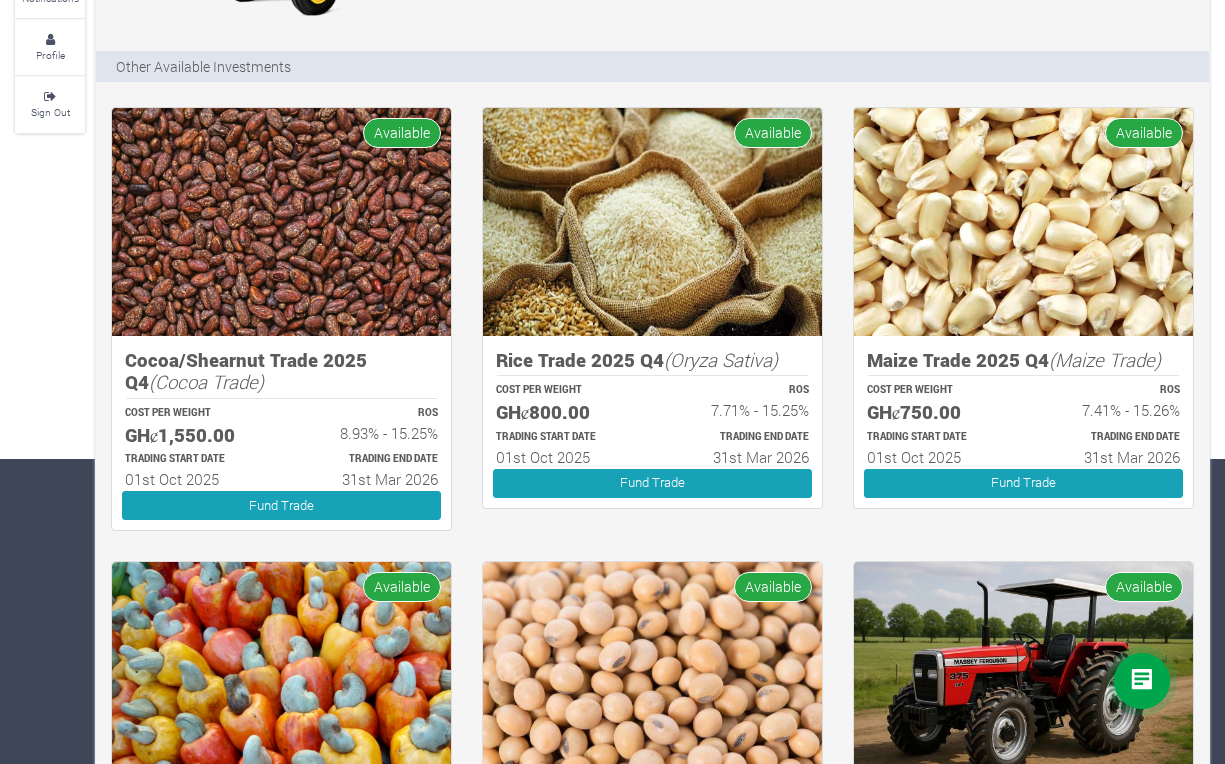 scroll, scrollTop: 303, scrollLeft: 0, axis: vertical 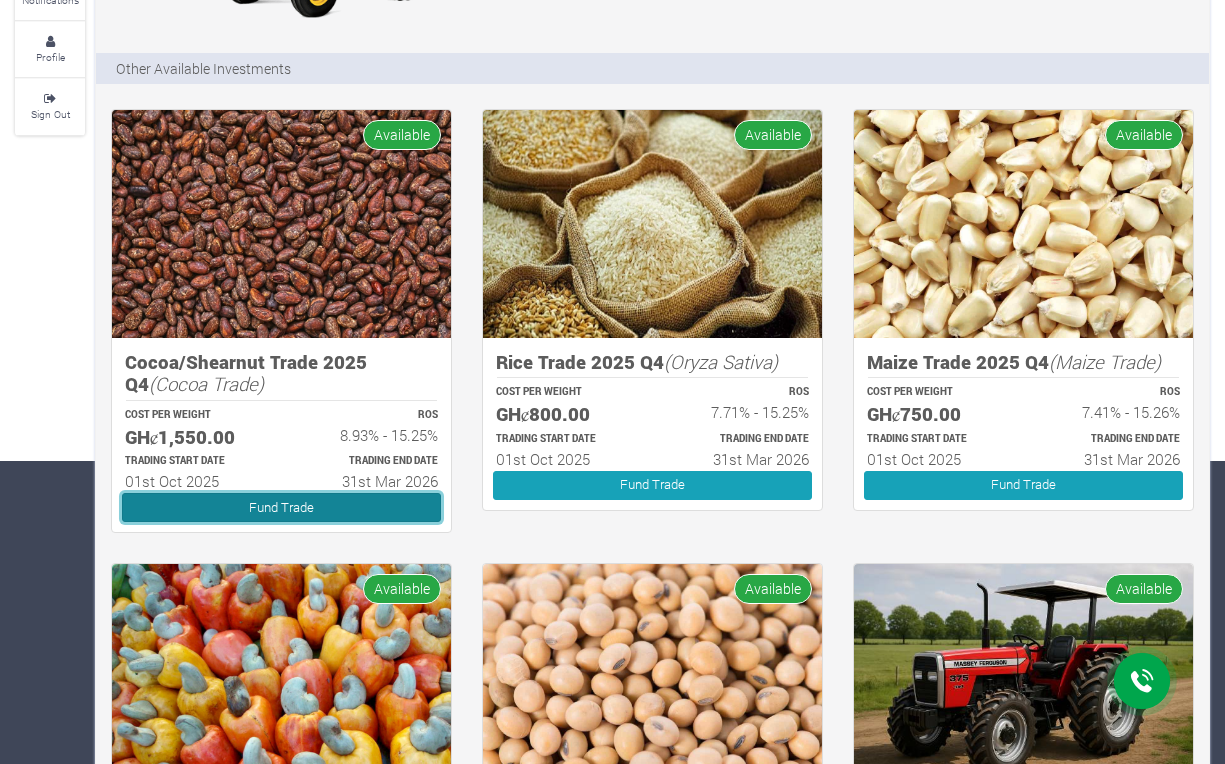 click on "Fund Trade" at bounding box center [281, 507] 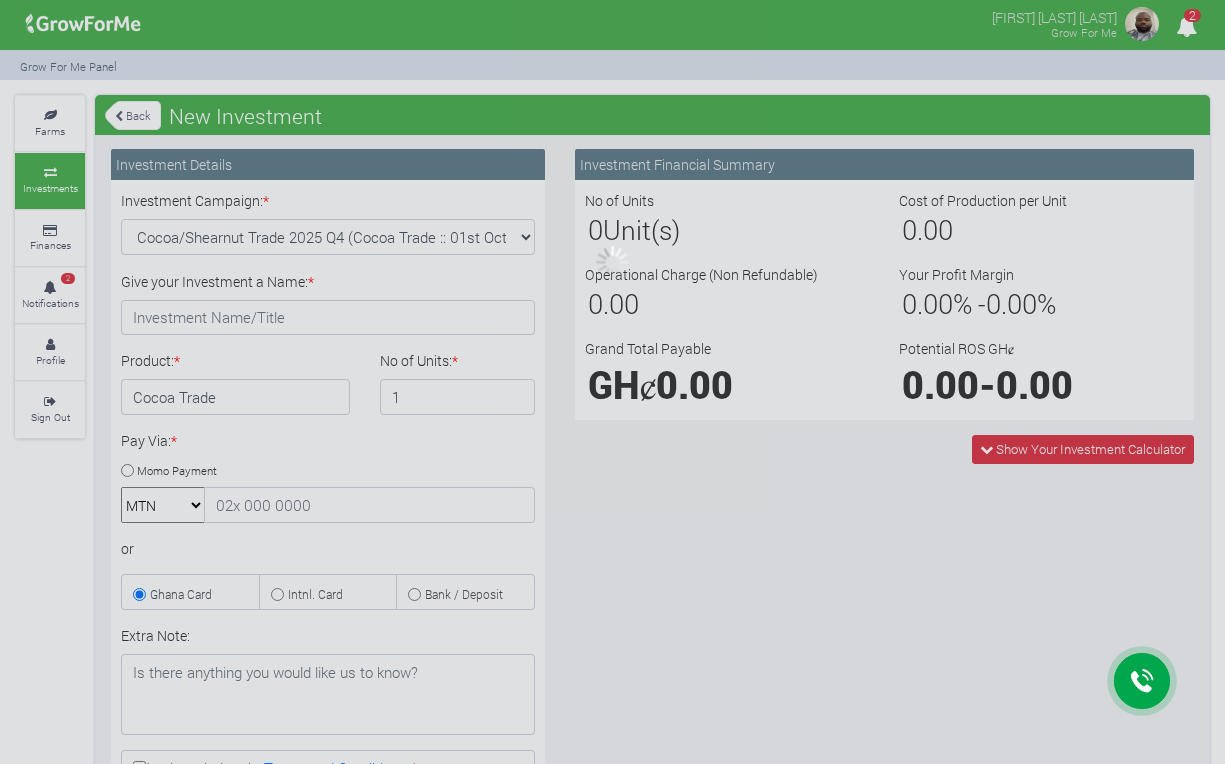 scroll, scrollTop: 0, scrollLeft: 0, axis: both 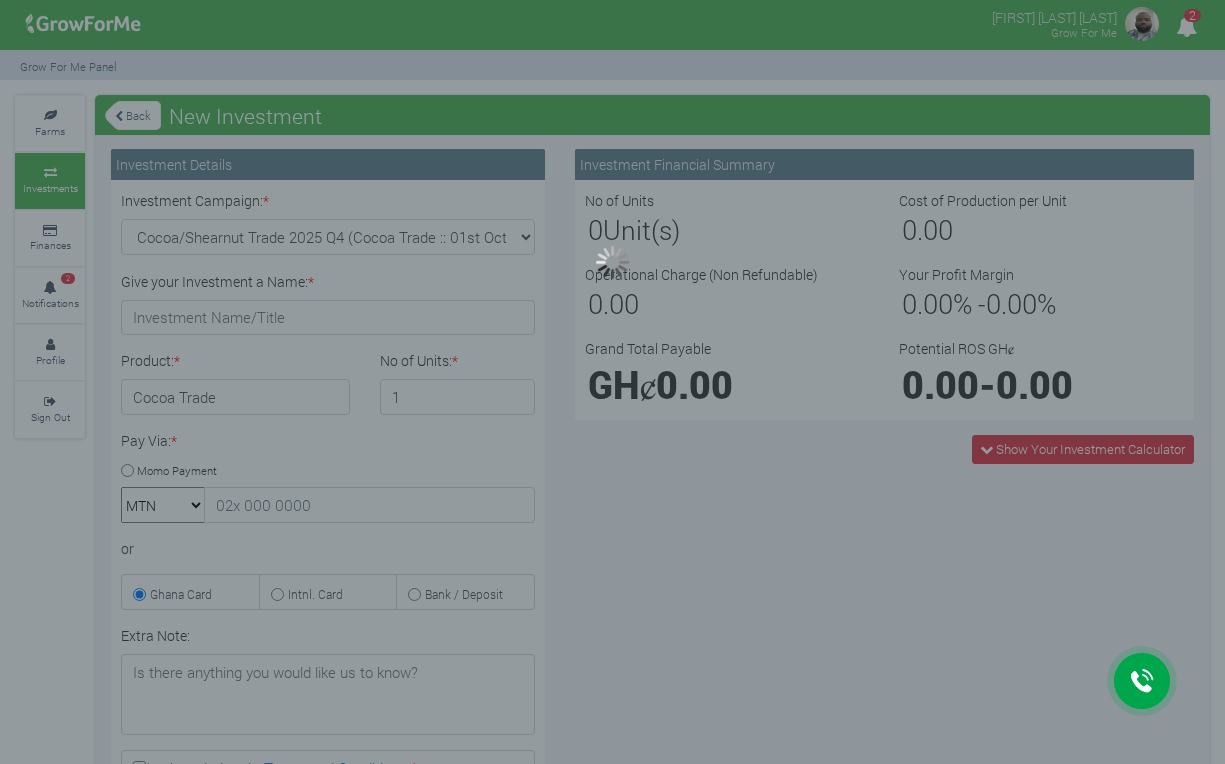 type on "1" 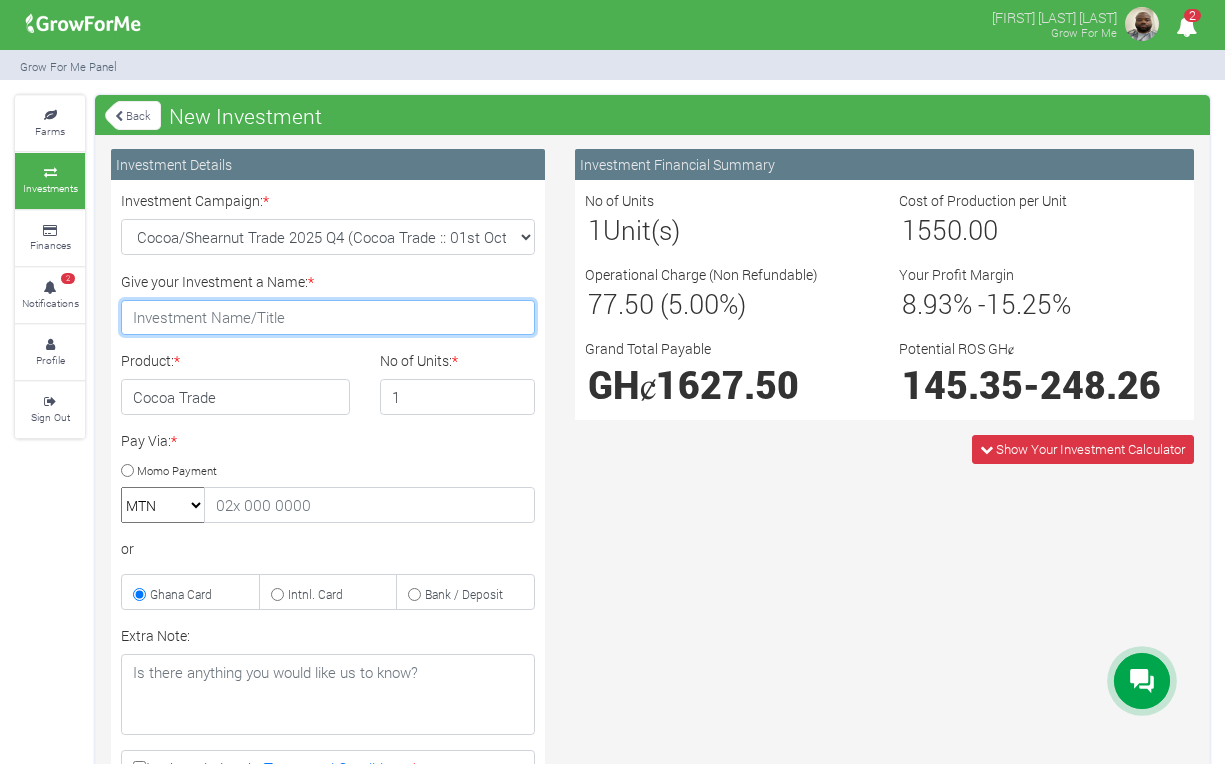 click on "Give your Investment a Name:  *" at bounding box center [328, 318] 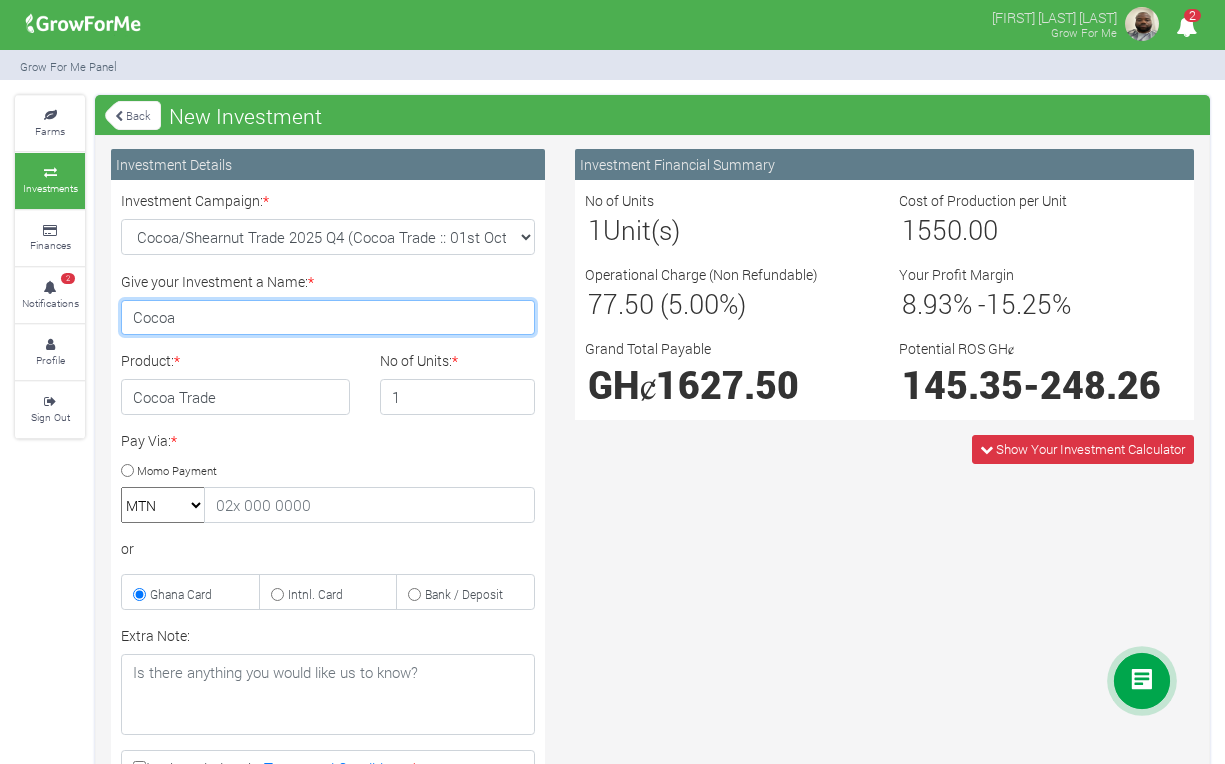 type on "Cocoa" 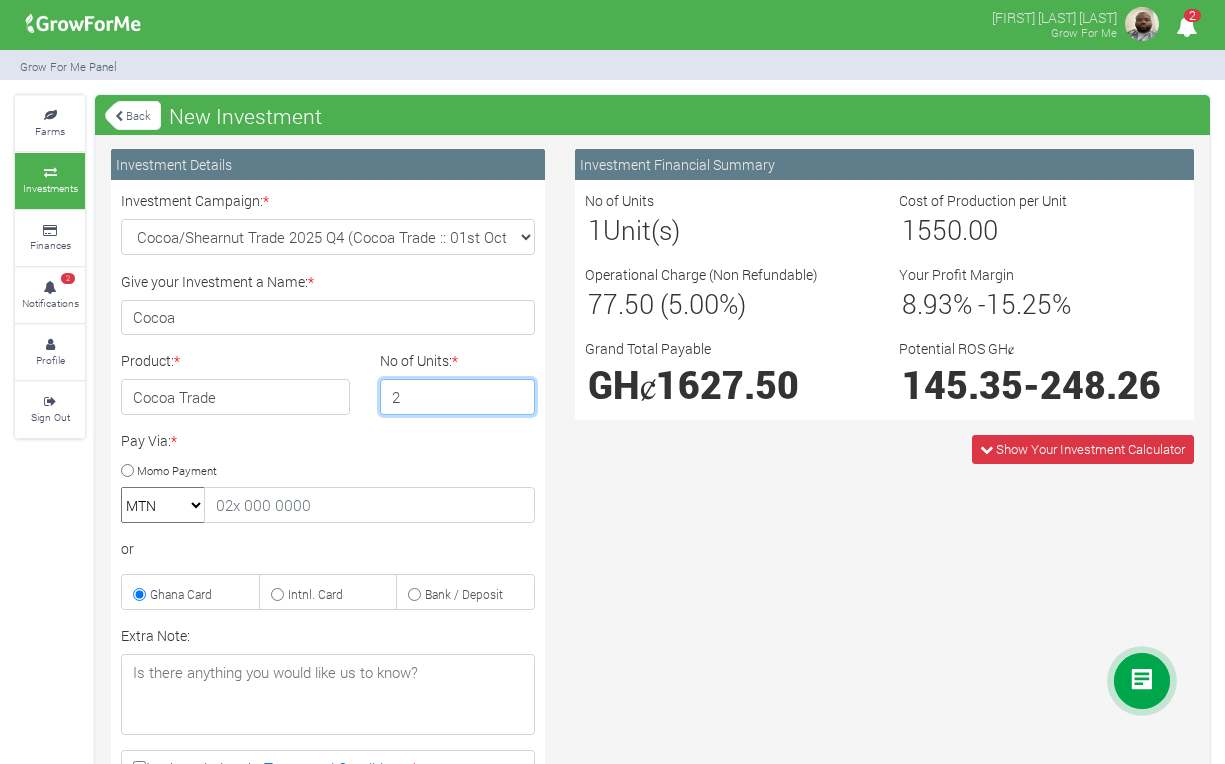 click on "2" at bounding box center [457, 397] 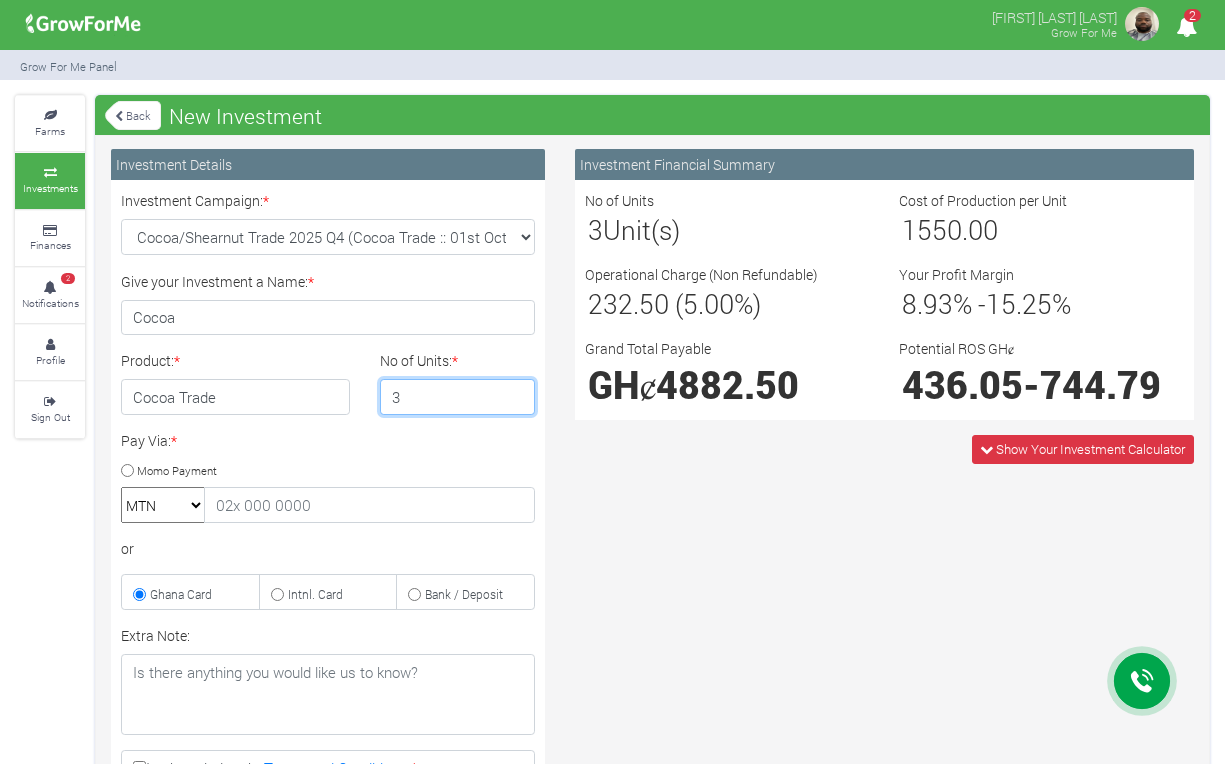 click on "3" at bounding box center (457, 397) 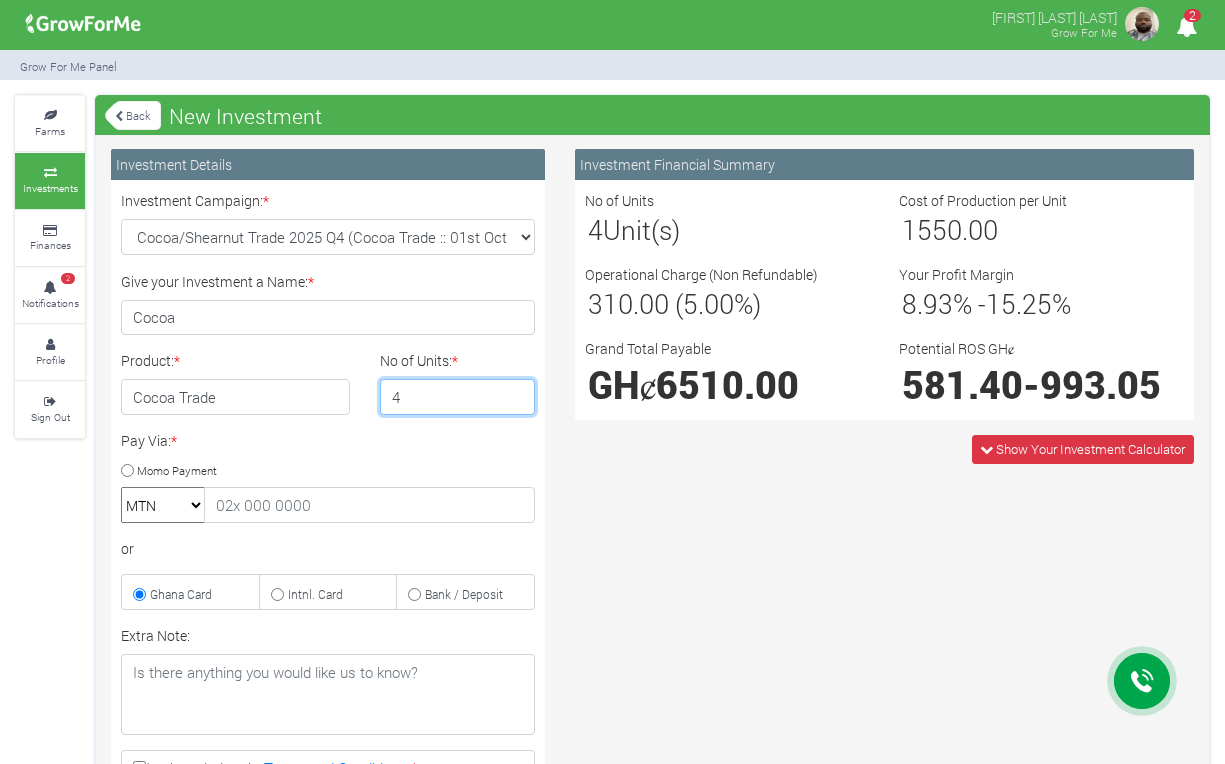 click on "4" at bounding box center (457, 397) 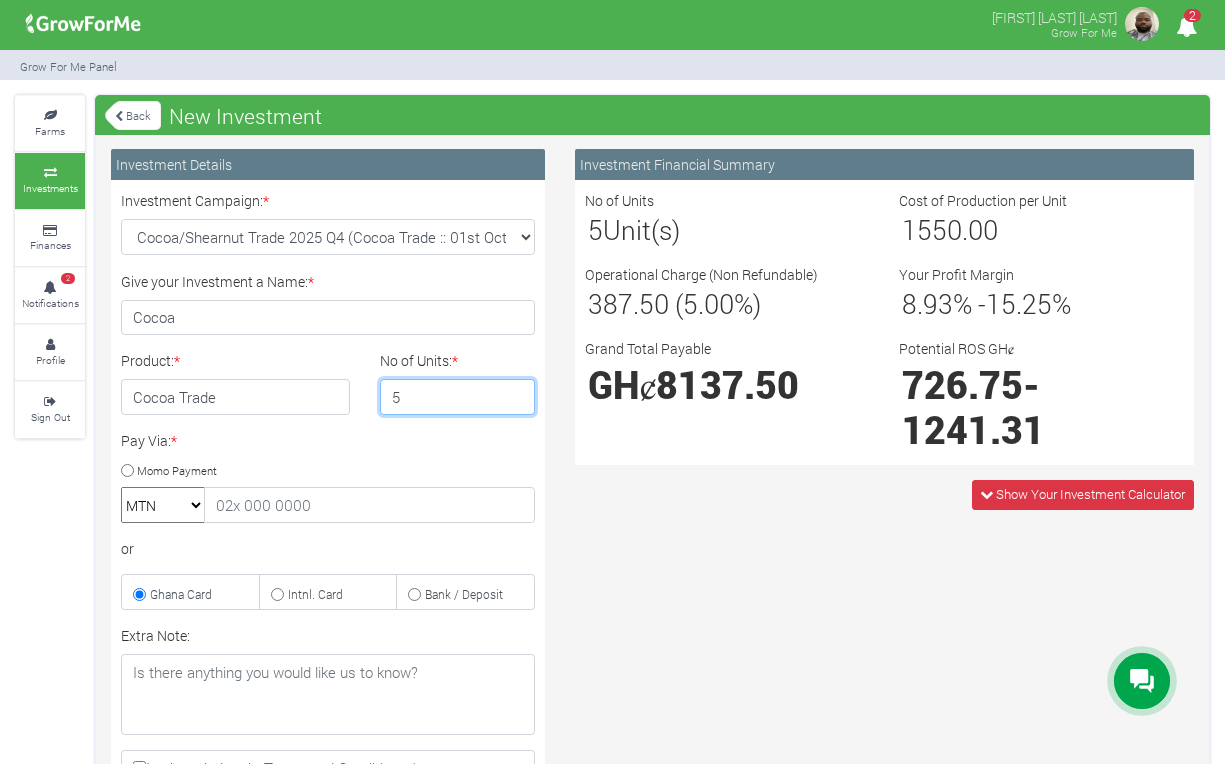 click on "5" at bounding box center [457, 397] 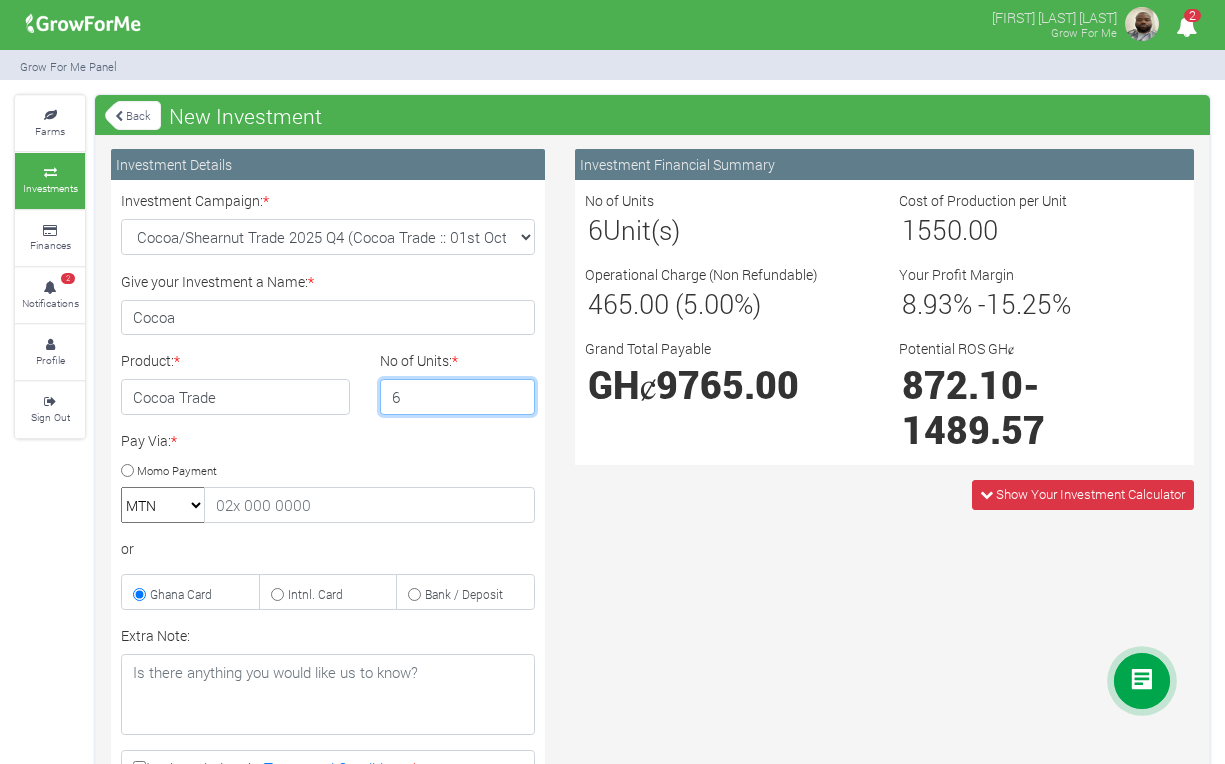click on "6" at bounding box center (457, 397) 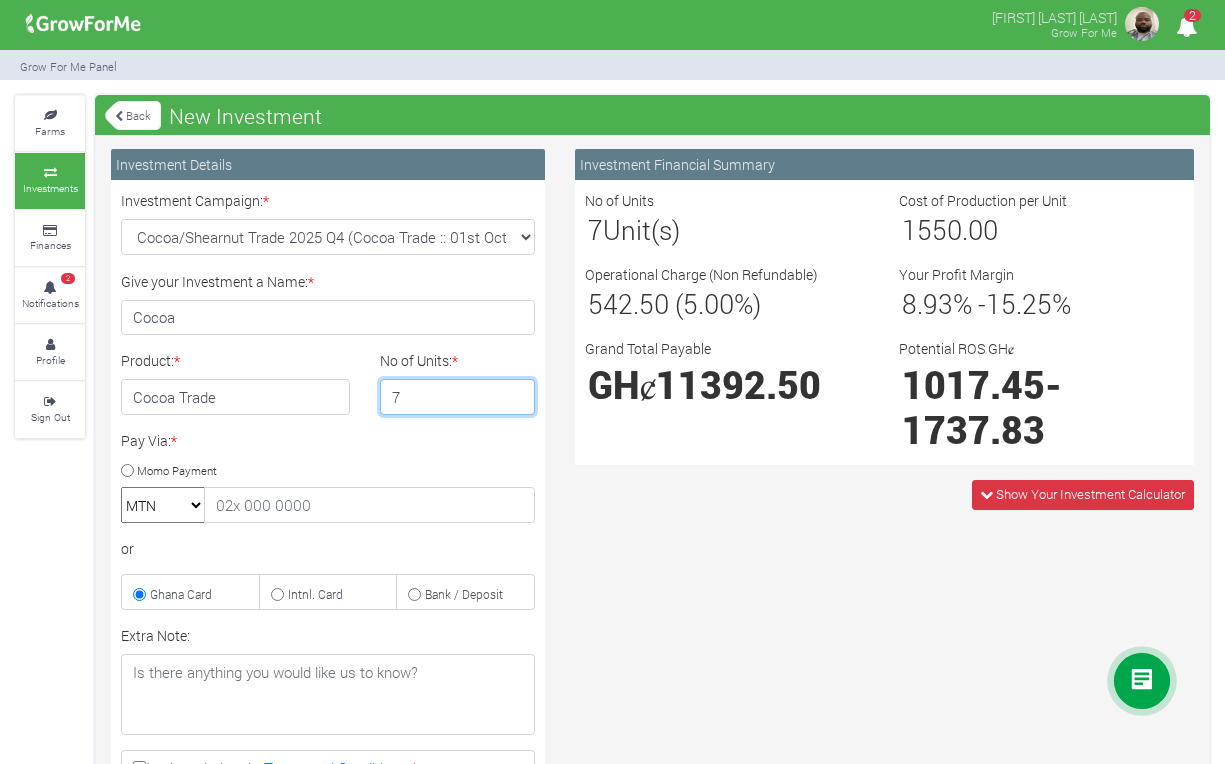 click on "7" at bounding box center (457, 397) 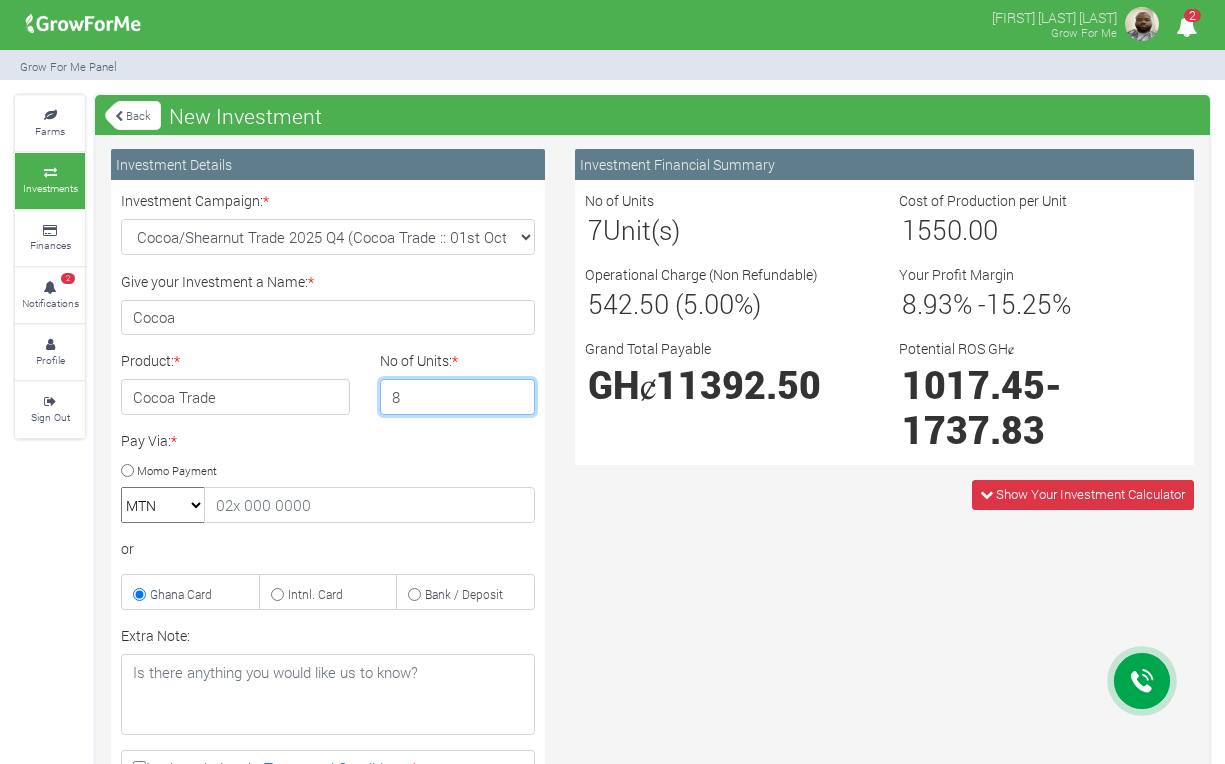 click on "8" at bounding box center [457, 397] 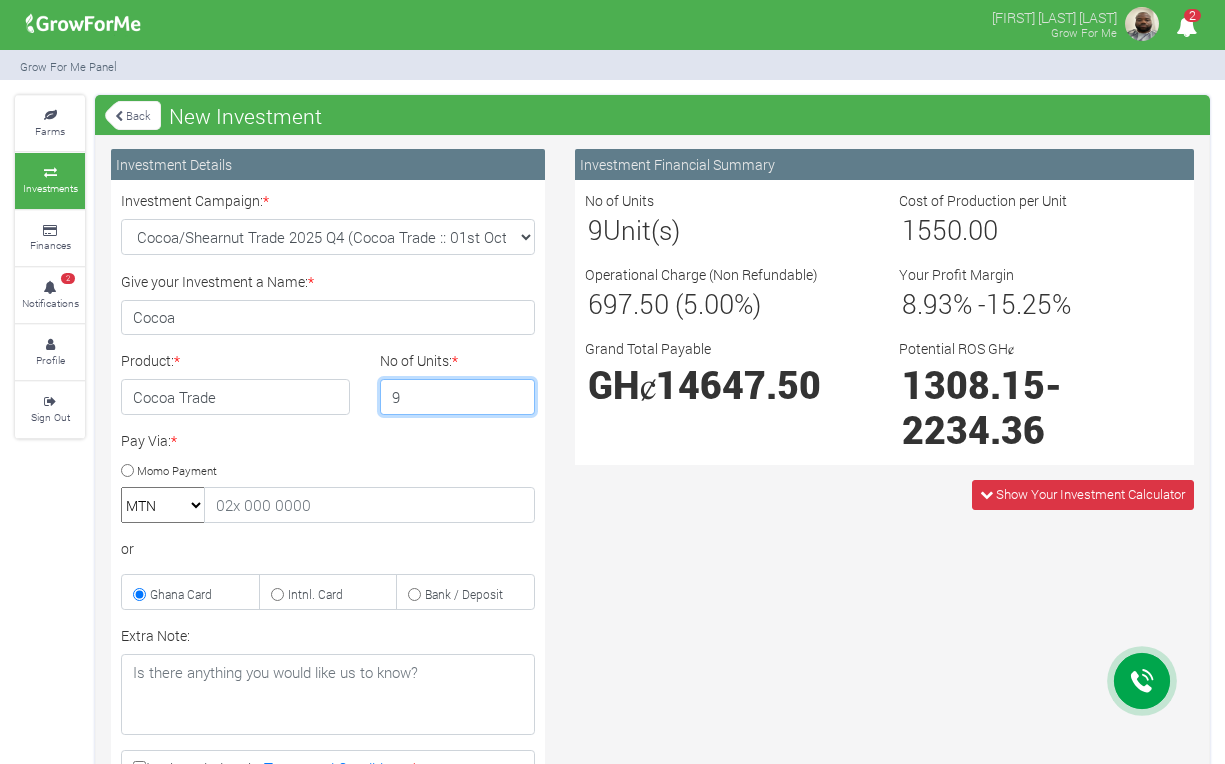 click on "9" at bounding box center [457, 397] 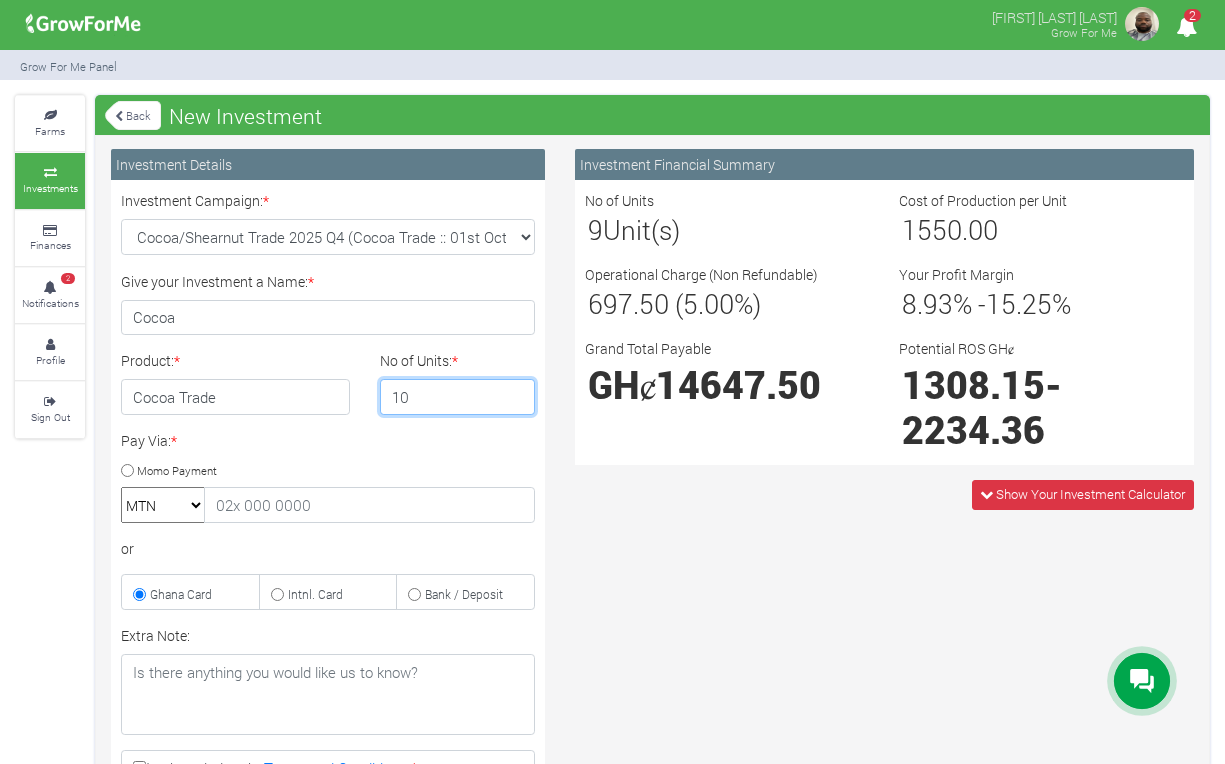 click on "10" at bounding box center [457, 397] 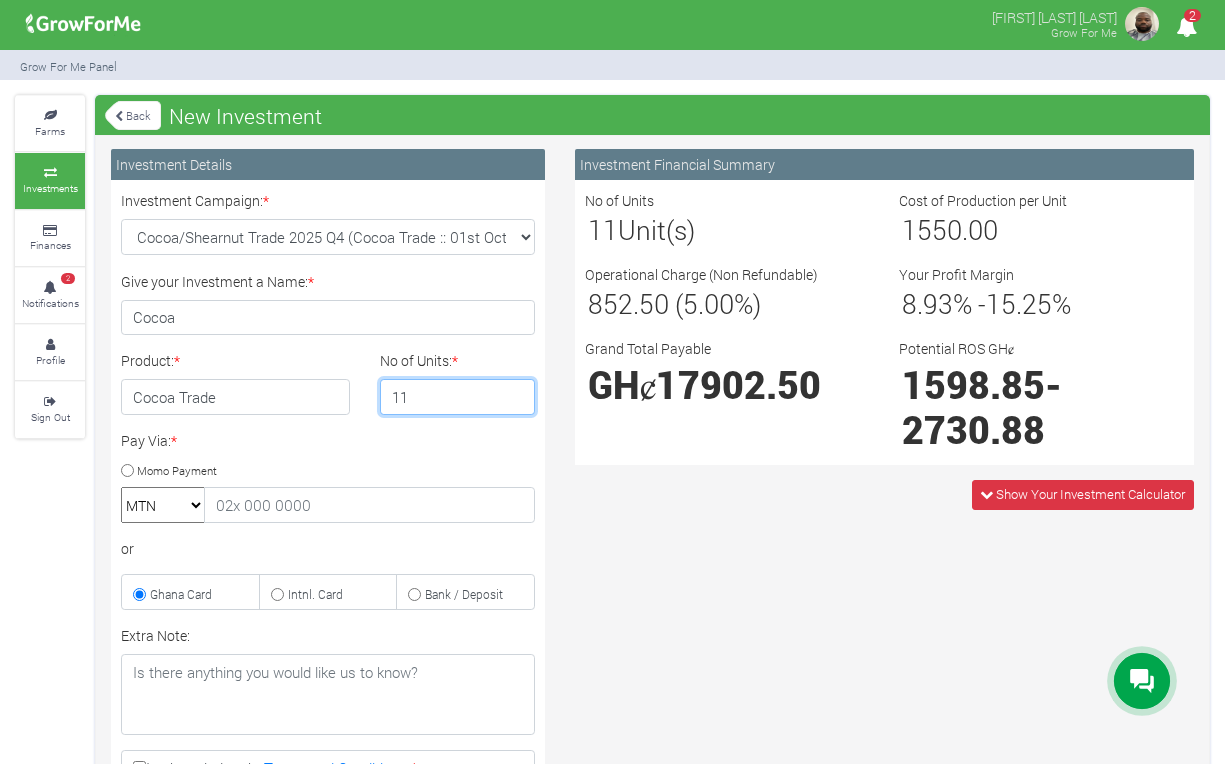 click on "11" at bounding box center [457, 397] 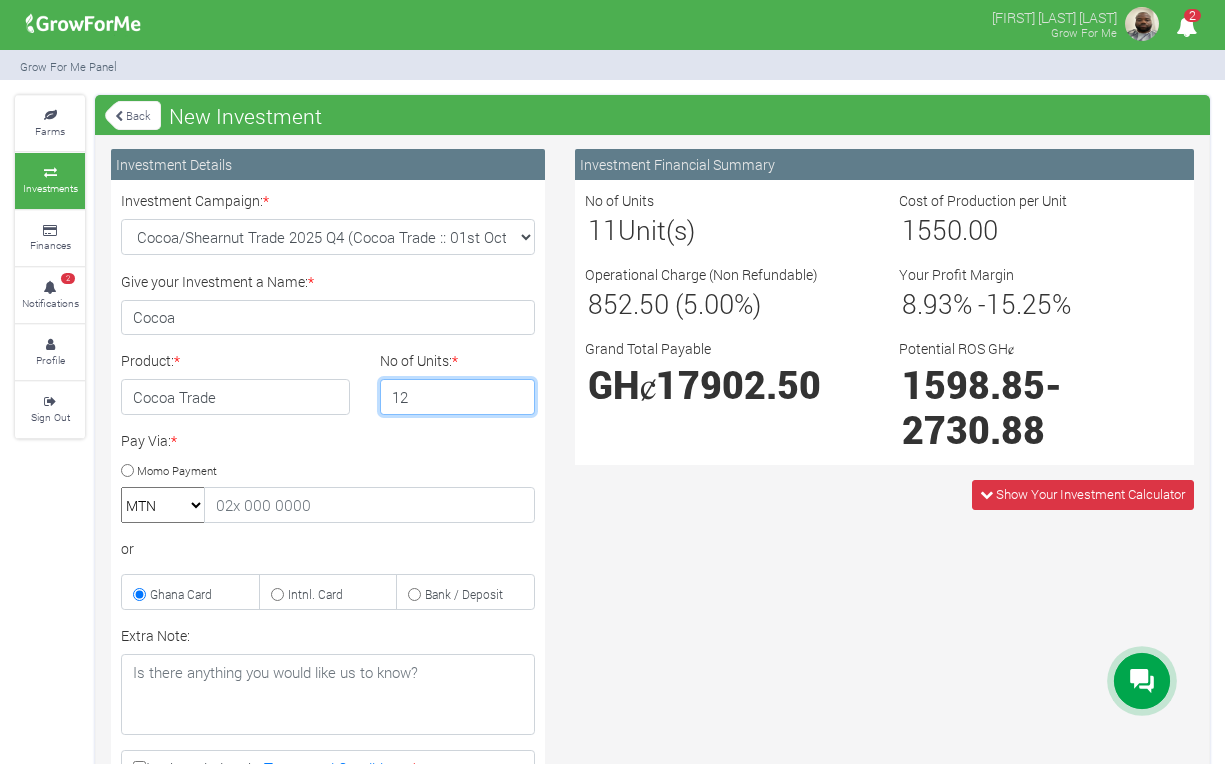 click on "12" at bounding box center [457, 397] 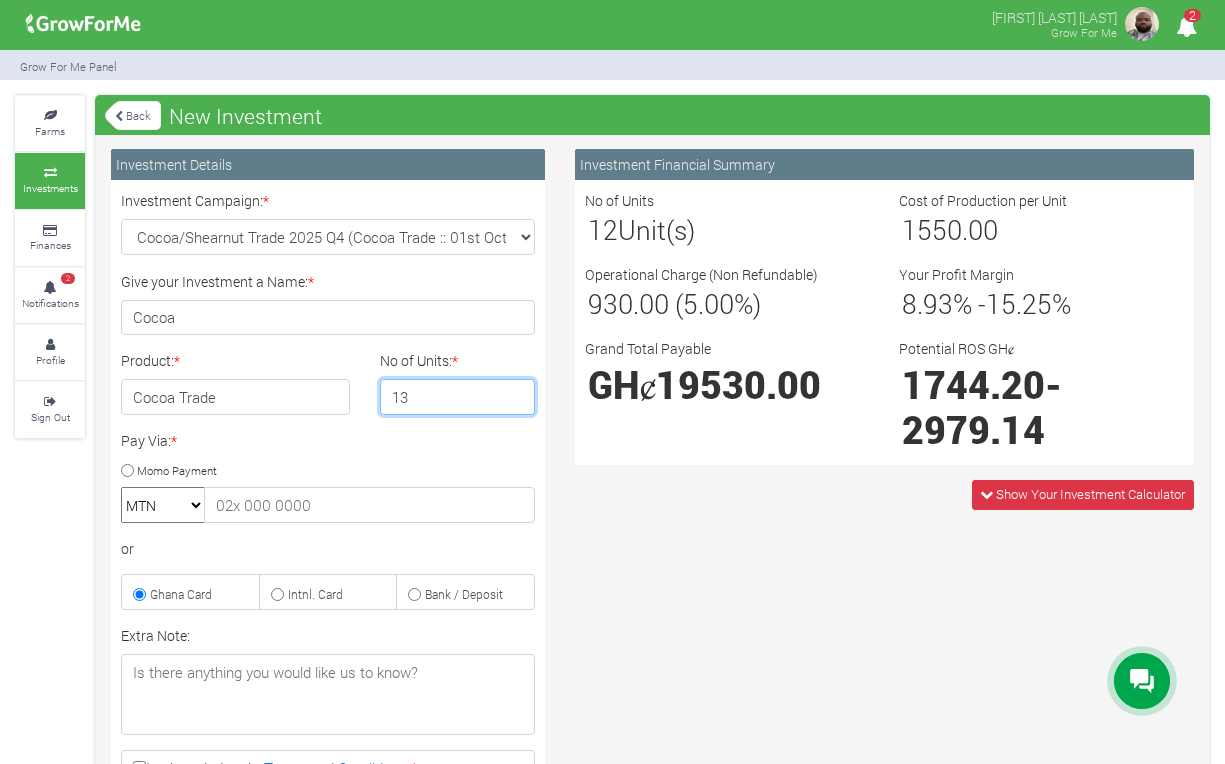click on "13" at bounding box center (457, 397) 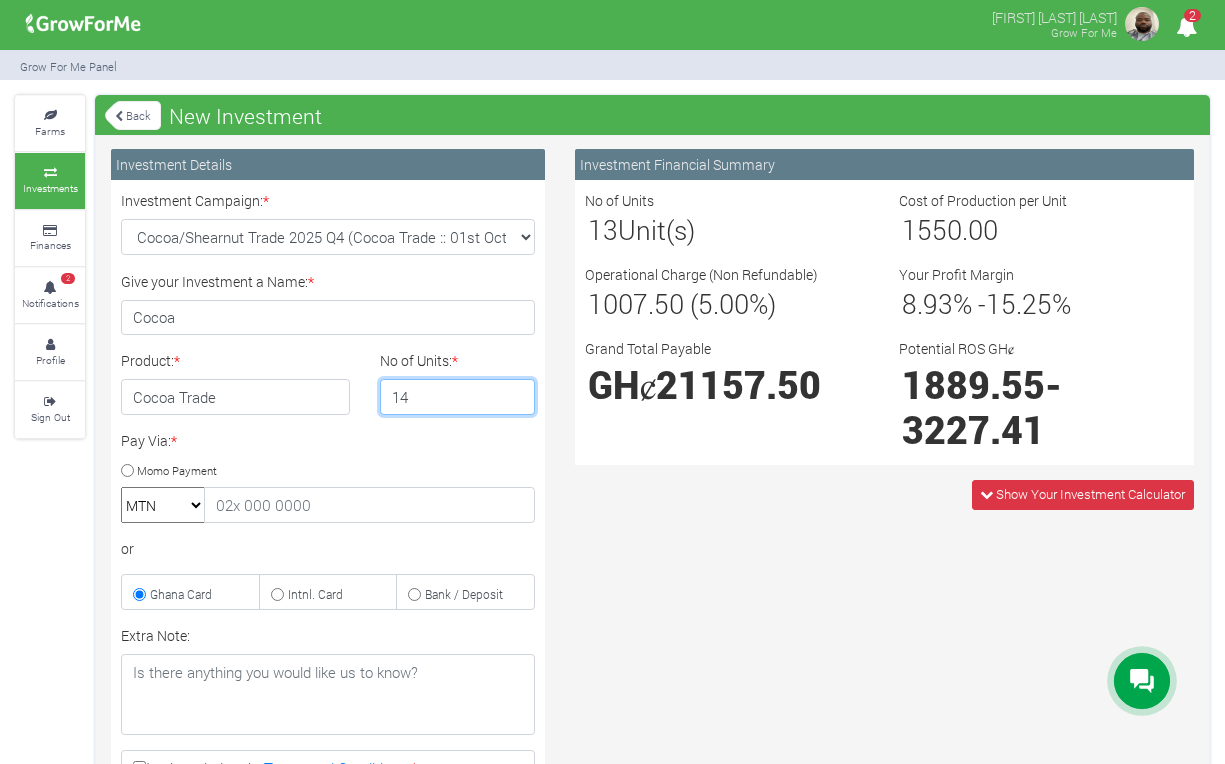 click on "14" at bounding box center (457, 397) 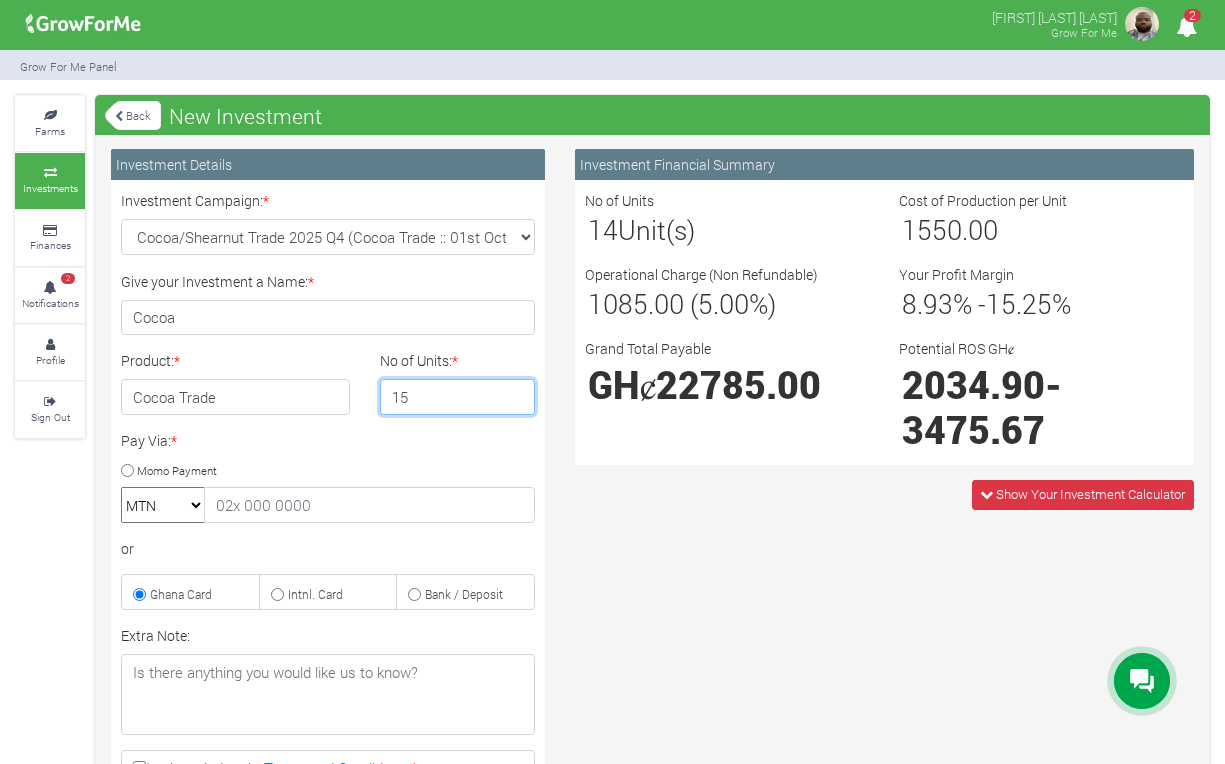 click on "15" at bounding box center (457, 397) 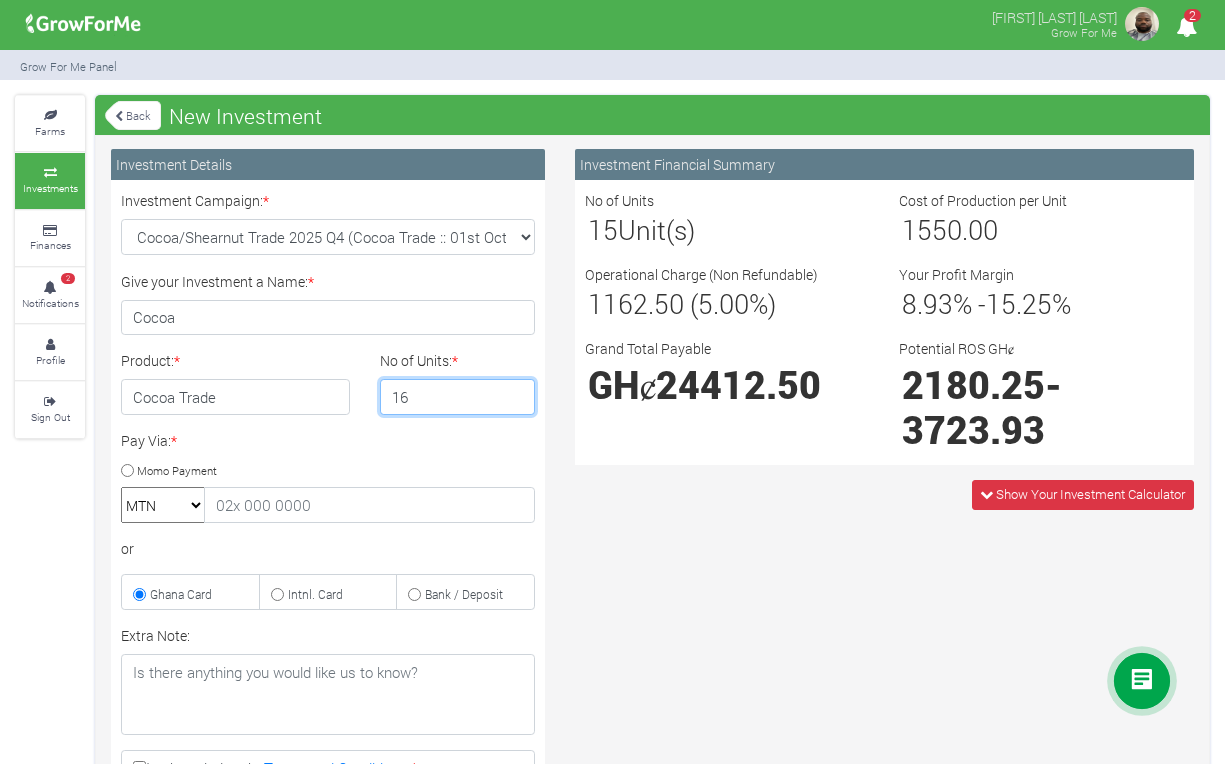 click on "16" at bounding box center (457, 397) 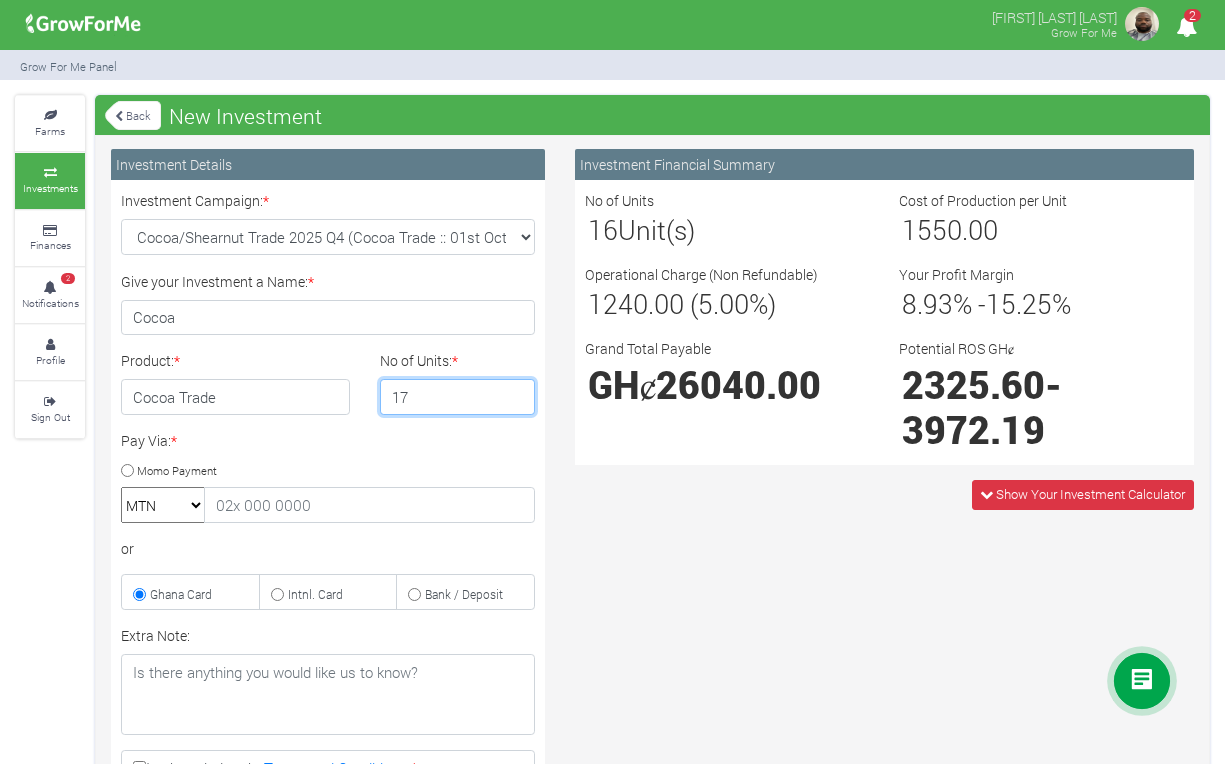 click on "17" at bounding box center [457, 397] 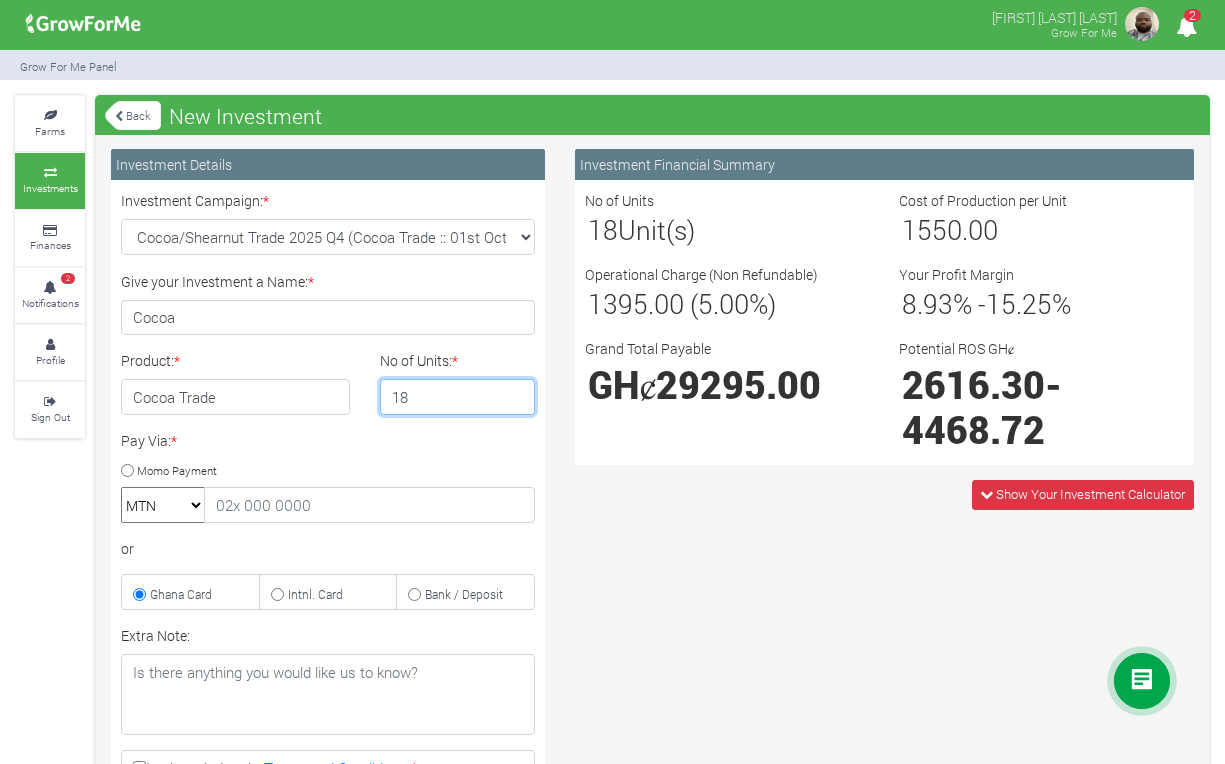 click on "18" at bounding box center [457, 397] 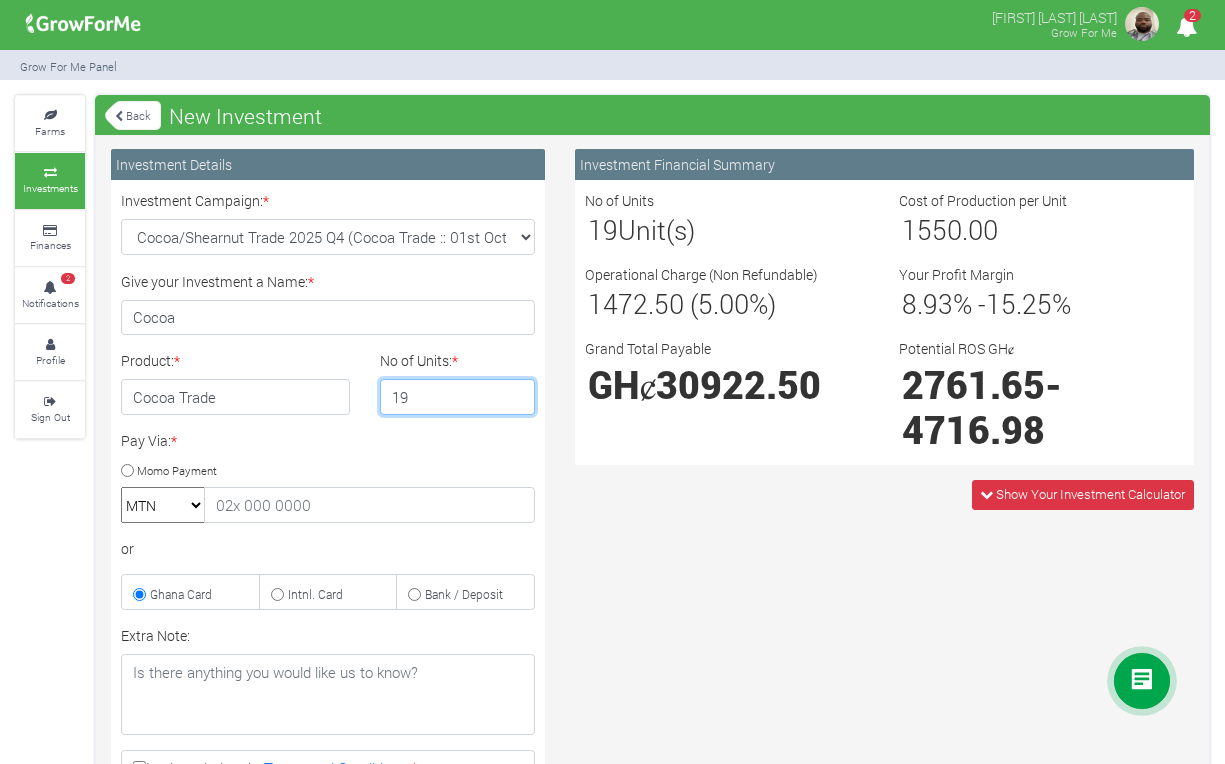 click on "19" at bounding box center [457, 397] 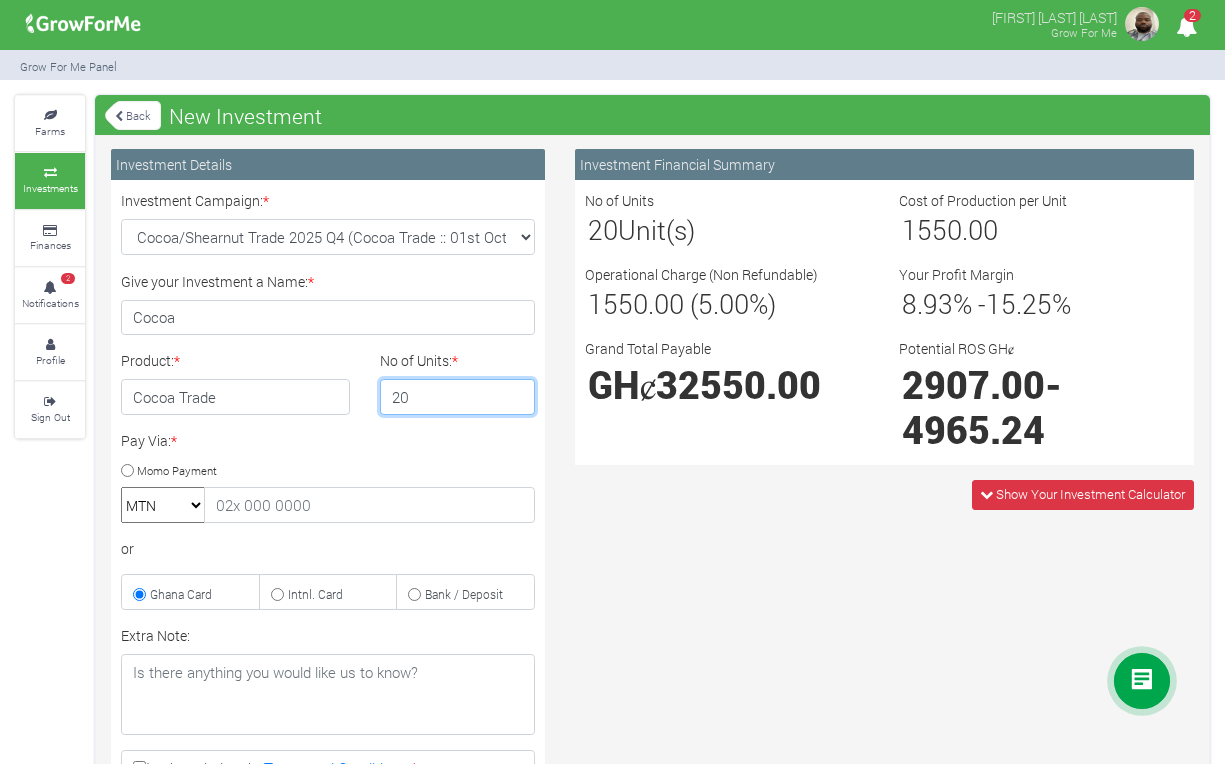 click on "20" at bounding box center (457, 397) 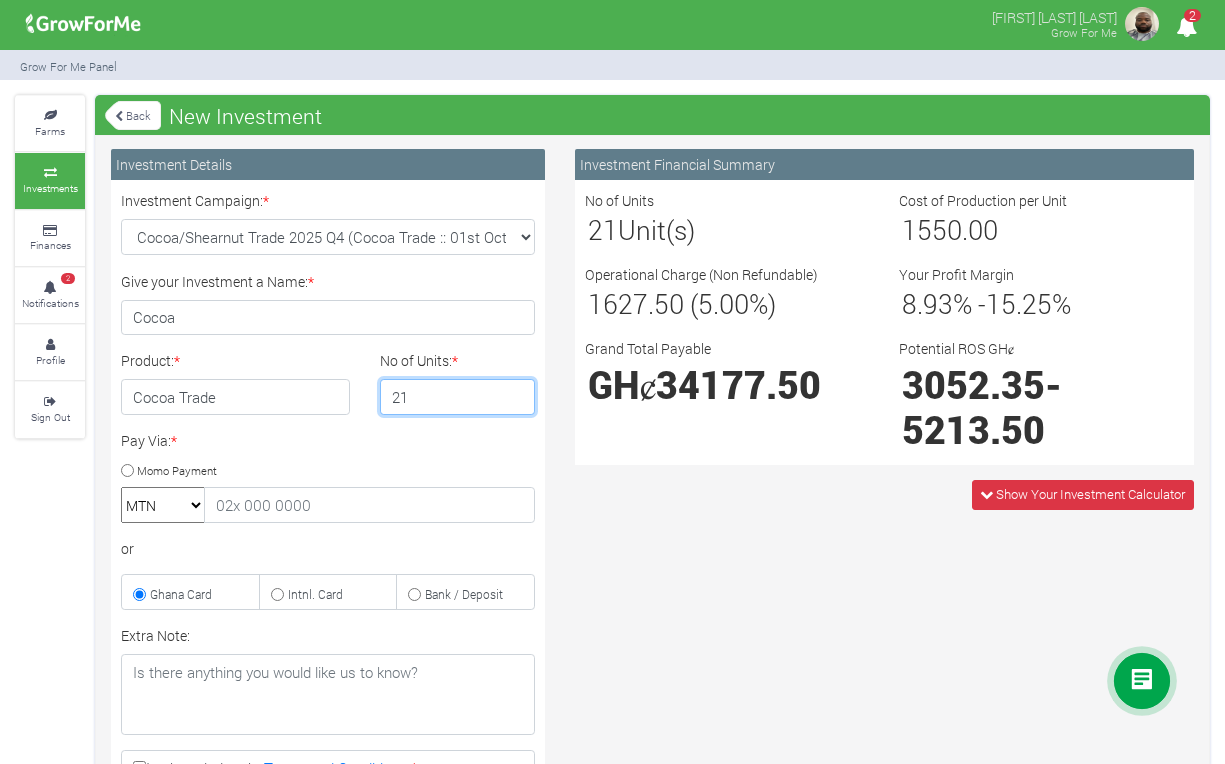 click on "21" at bounding box center [457, 397] 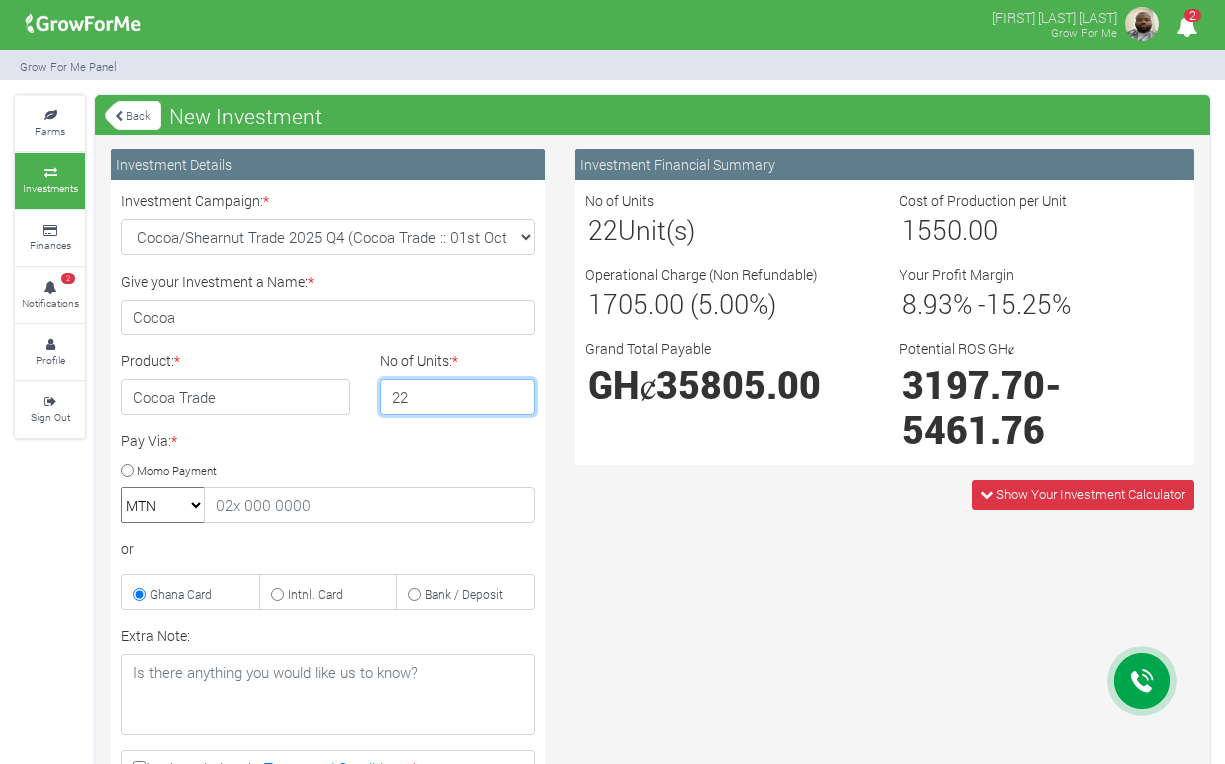 click on "22" at bounding box center (457, 397) 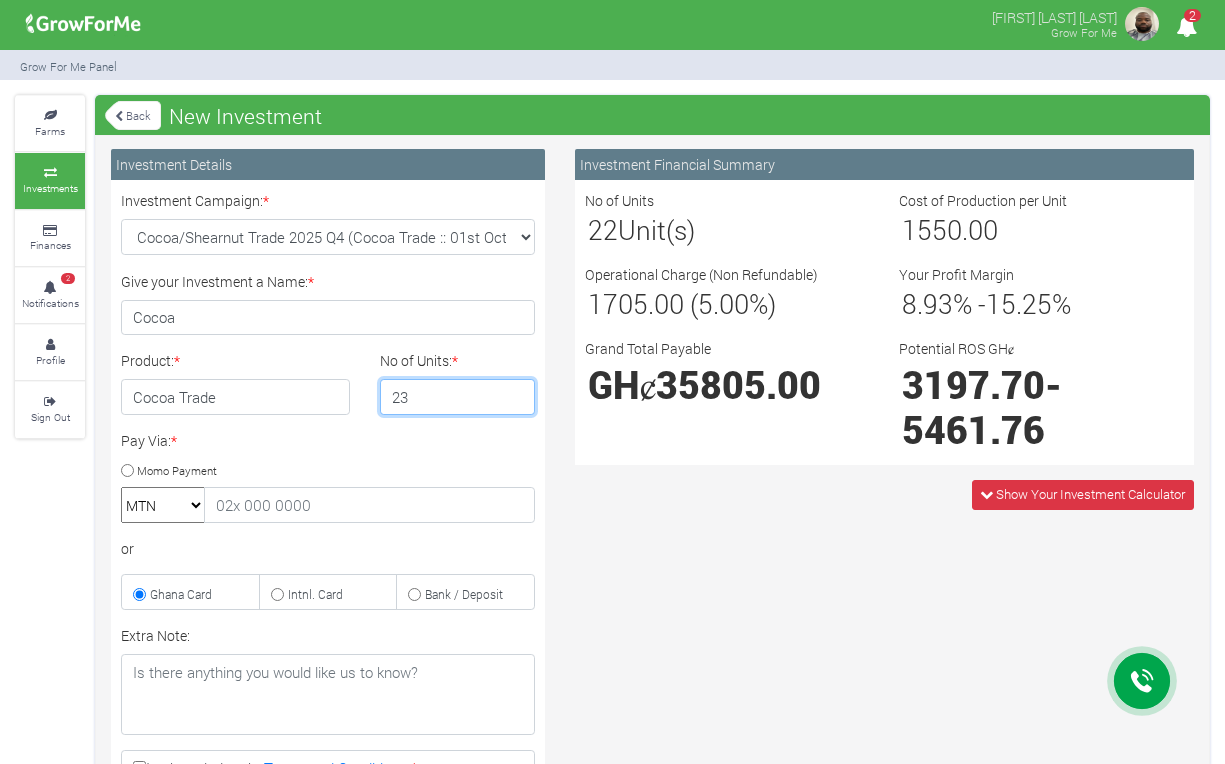 click on "23" at bounding box center [457, 397] 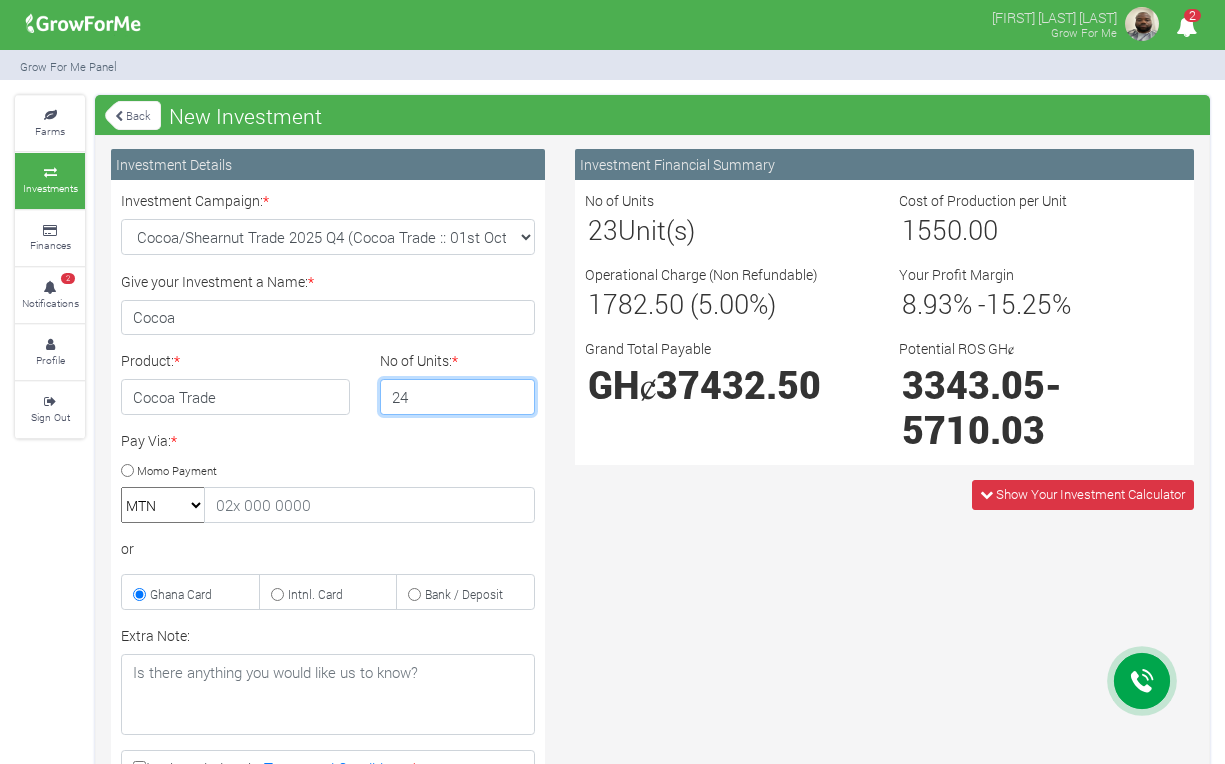 click on "24" at bounding box center (457, 397) 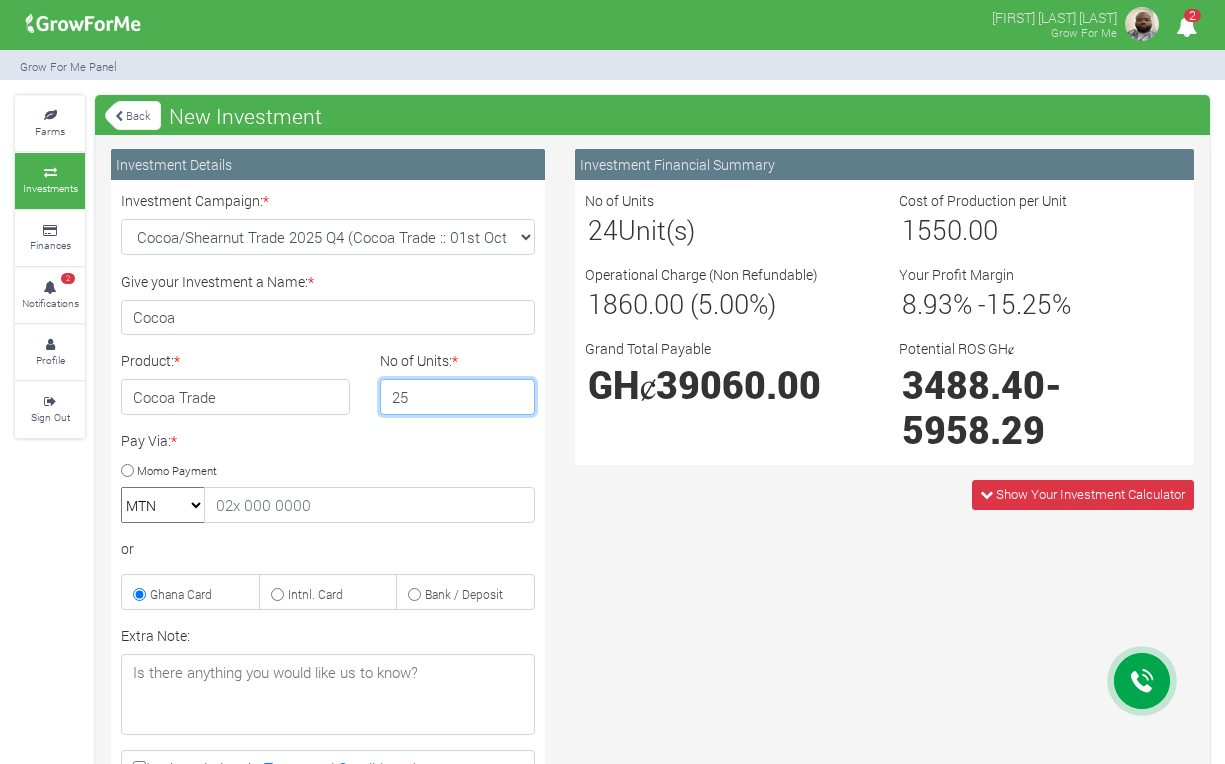click on "25" at bounding box center (457, 397) 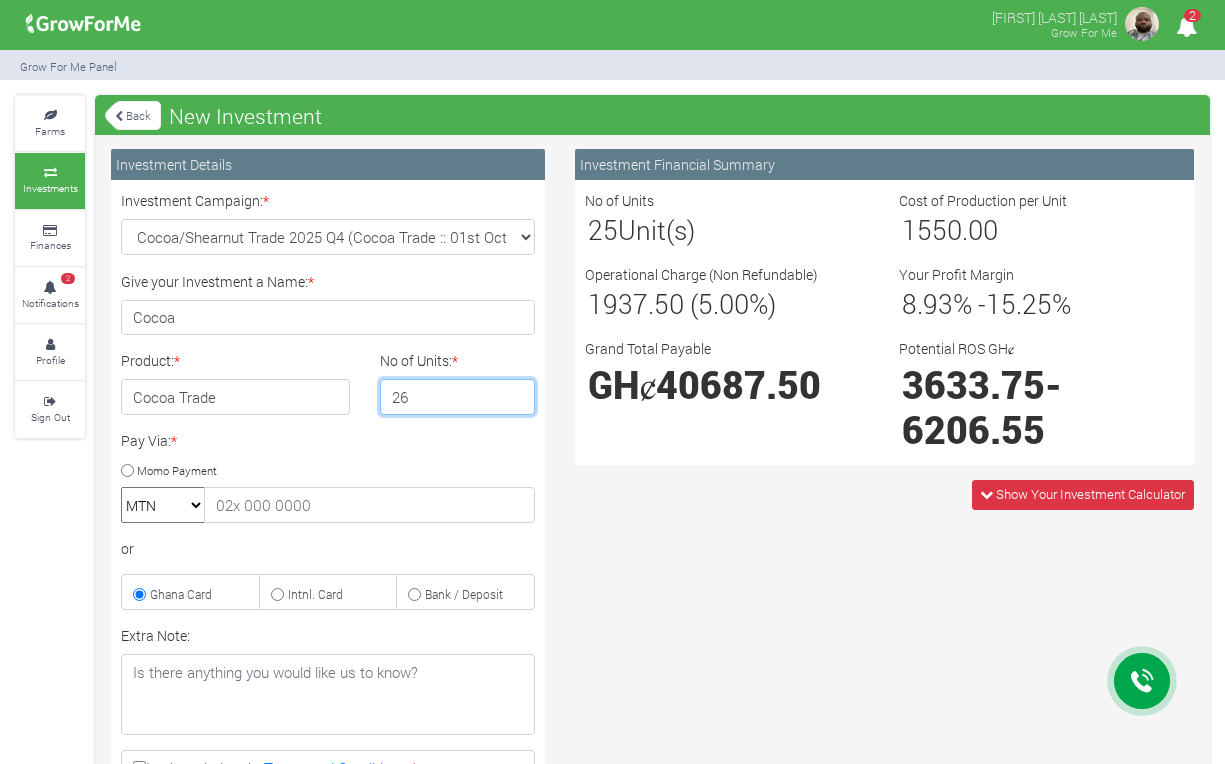 click on "26" at bounding box center (457, 397) 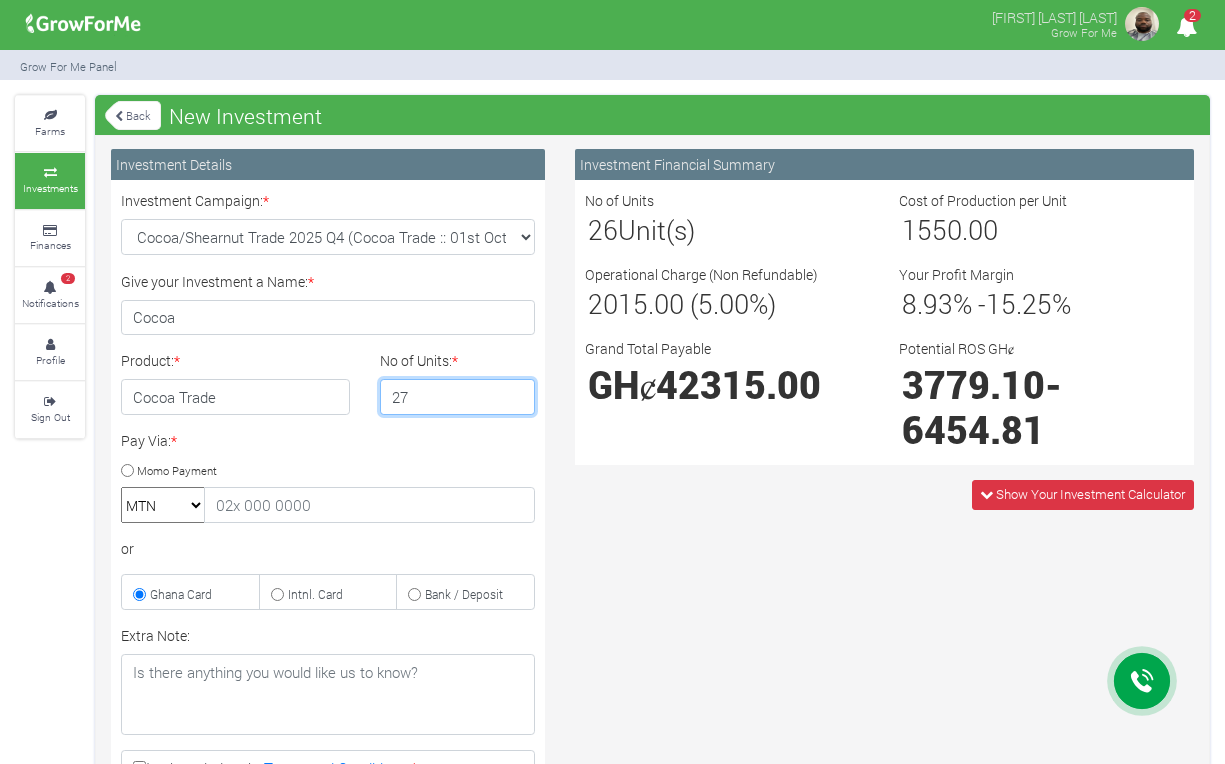 click on "27" at bounding box center (457, 397) 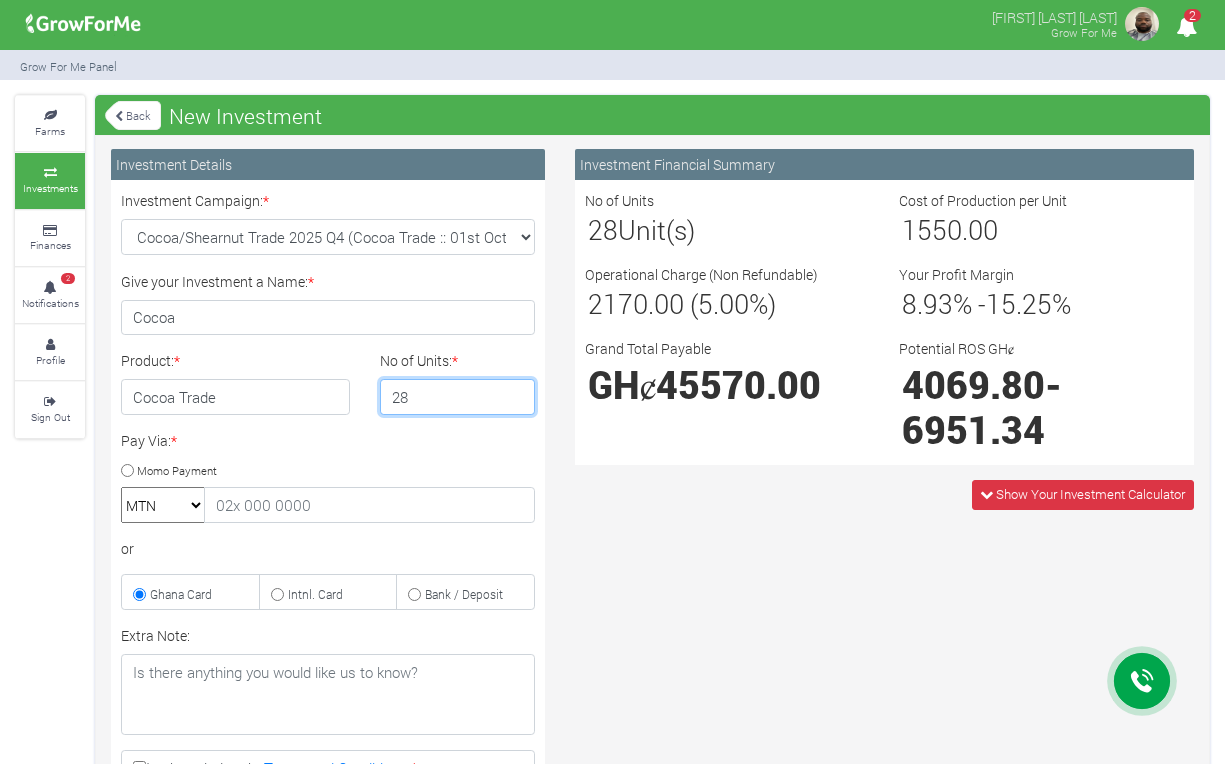 click on "28" at bounding box center (457, 397) 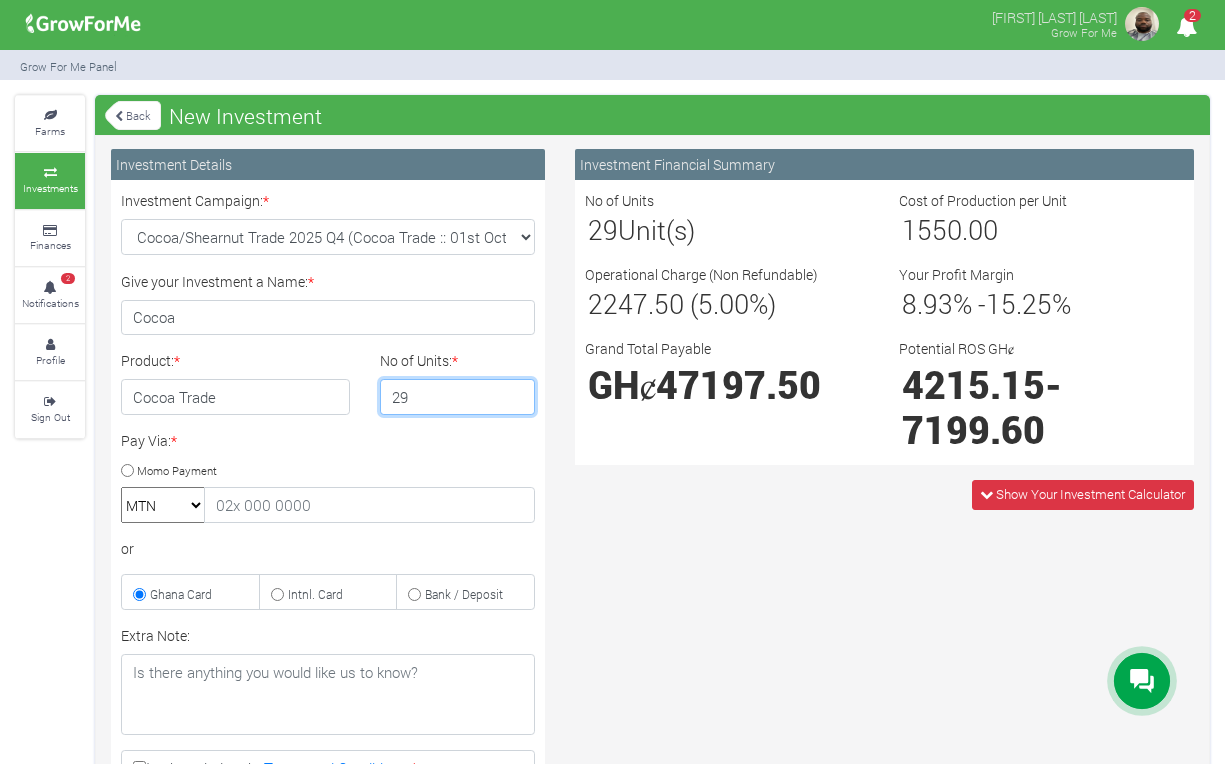 click on "29" at bounding box center [457, 397] 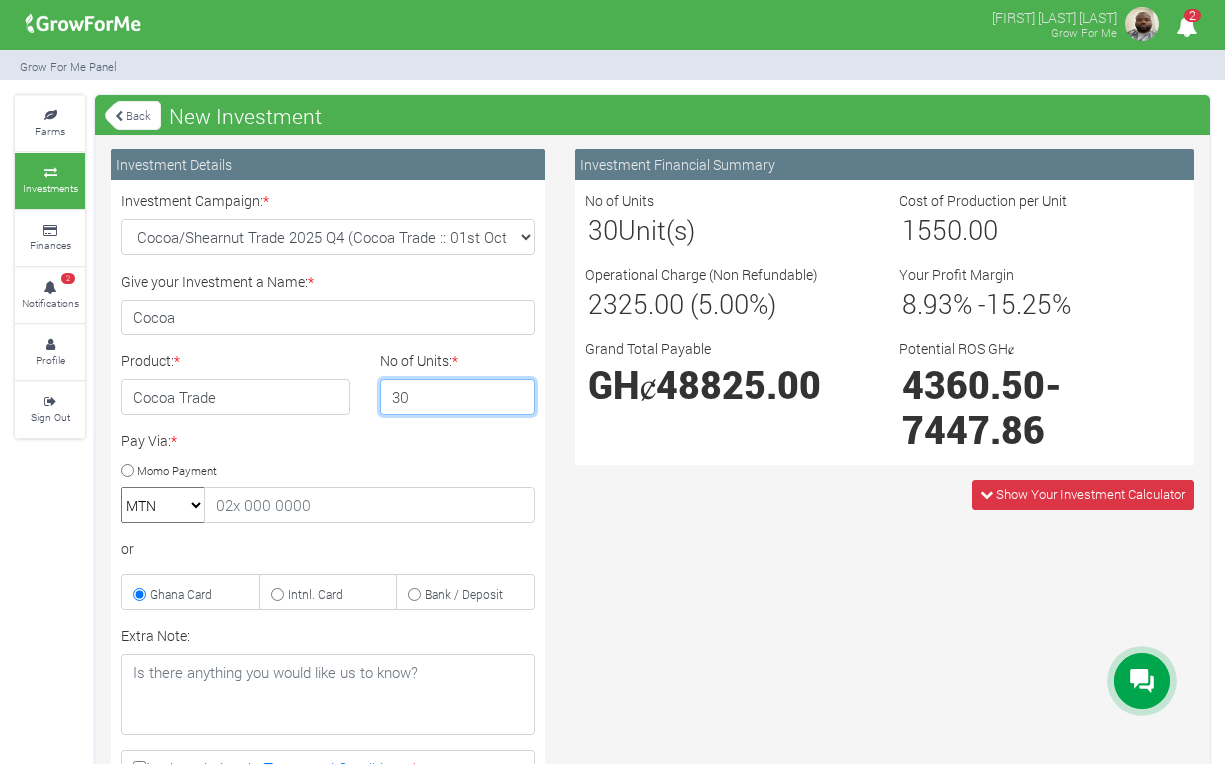 click on "30" at bounding box center (457, 397) 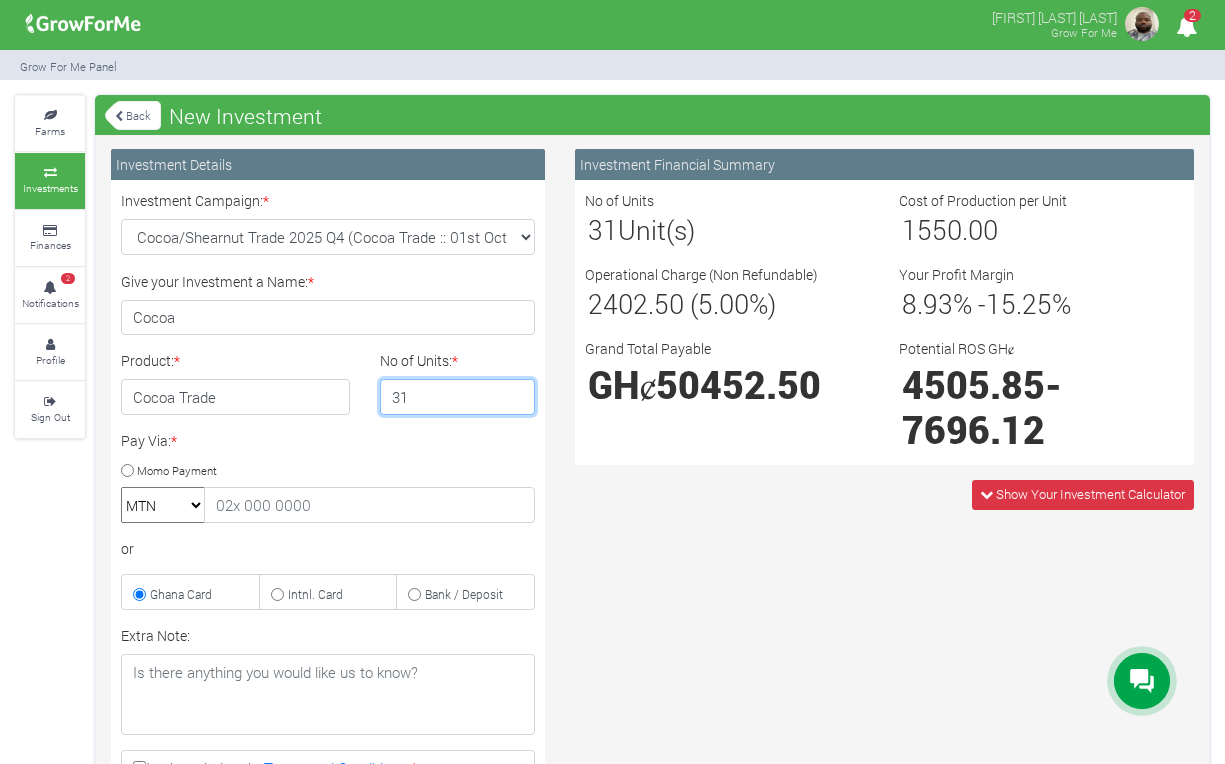 click on "31" at bounding box center (457, 397) 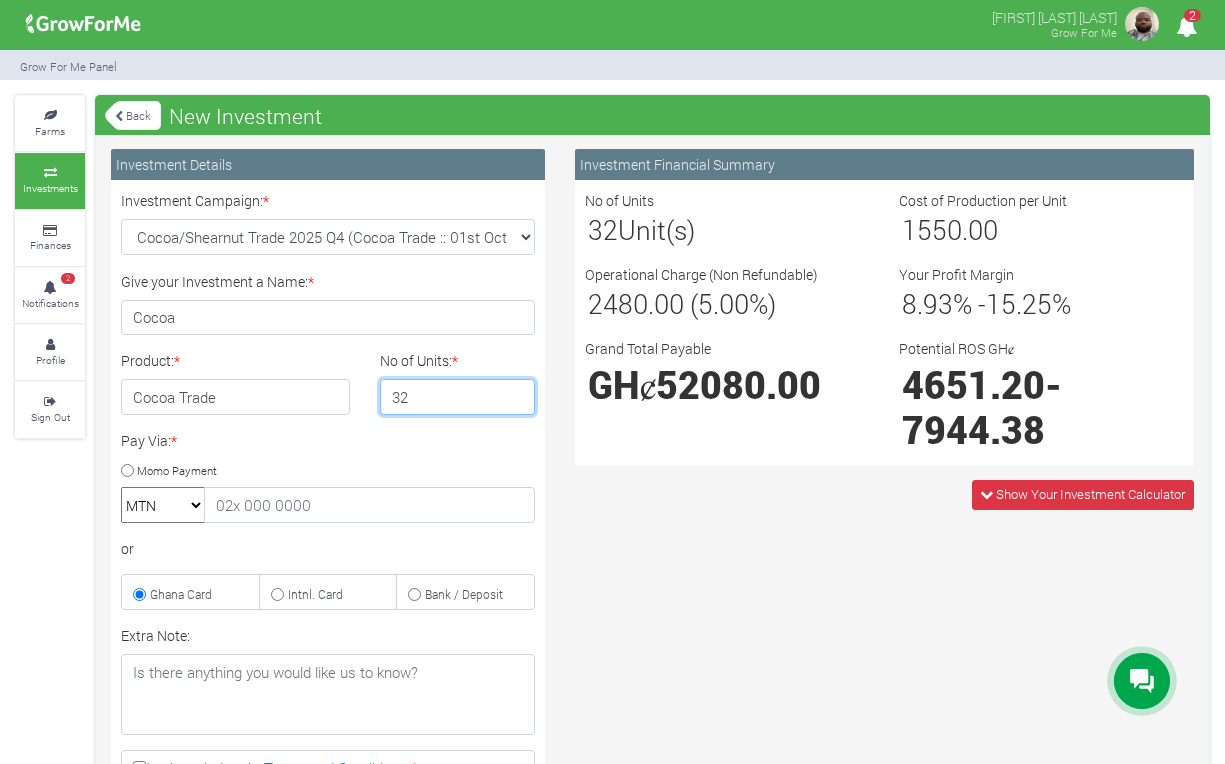 click on "32" at bounding box center [457, 397] 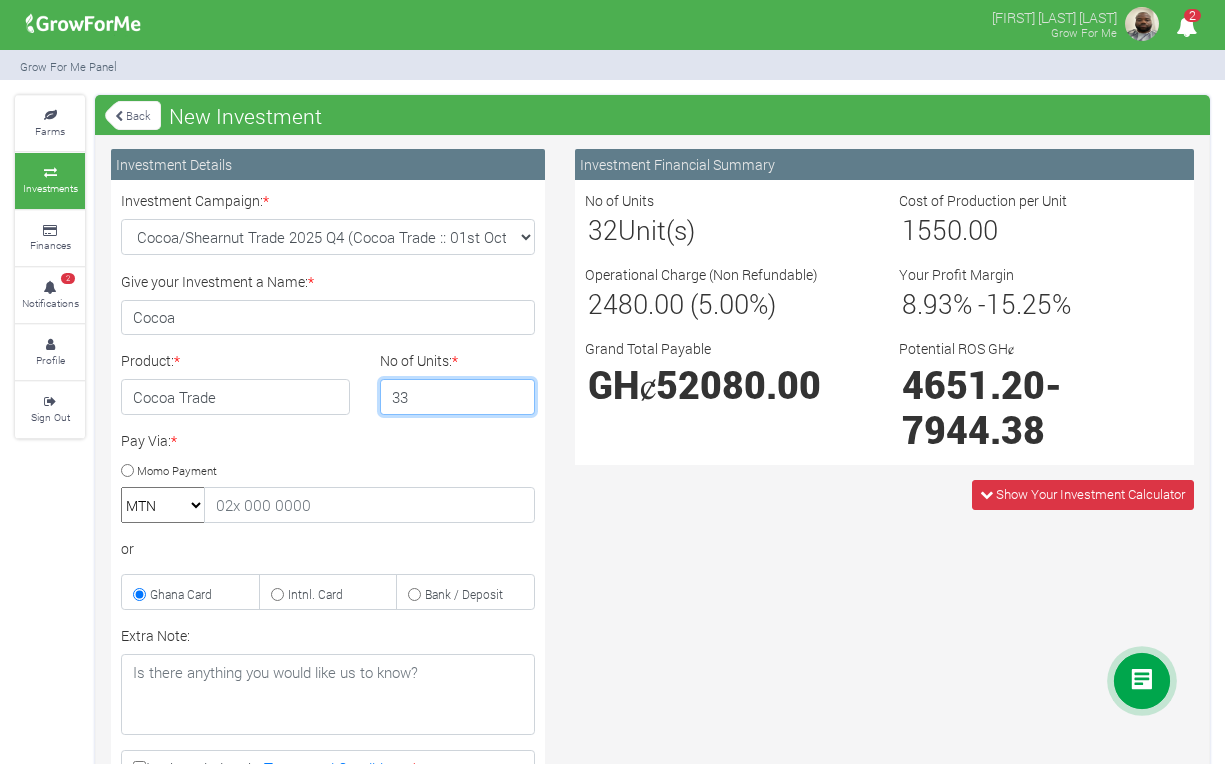 click on "33" at bounding box center [457, 397] 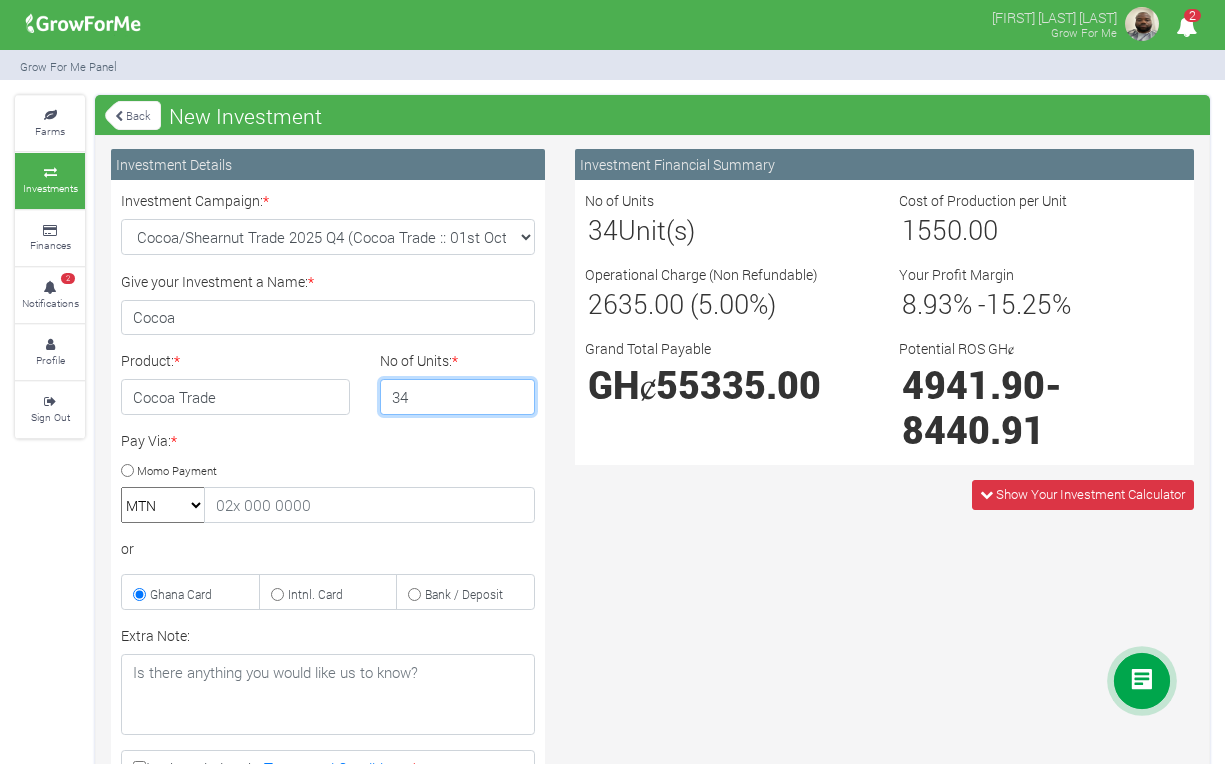click on "34" at bounding box center (457, 397) 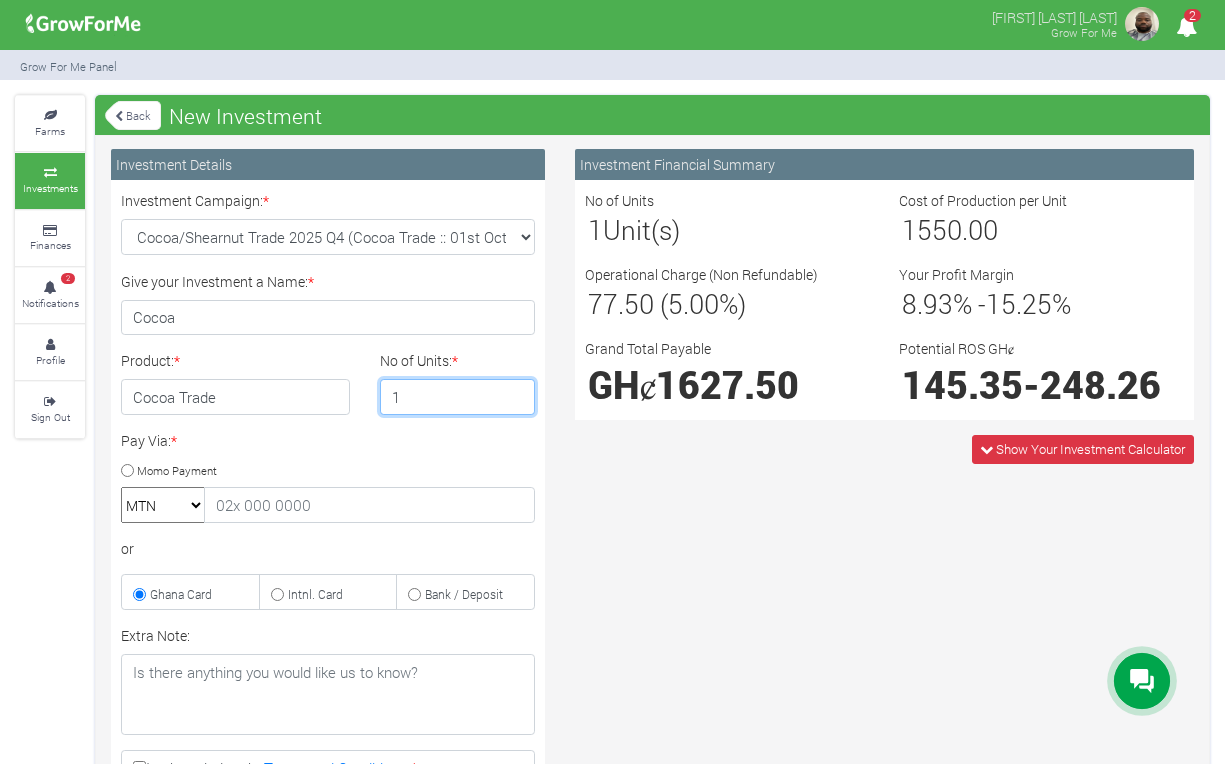 type on "1" 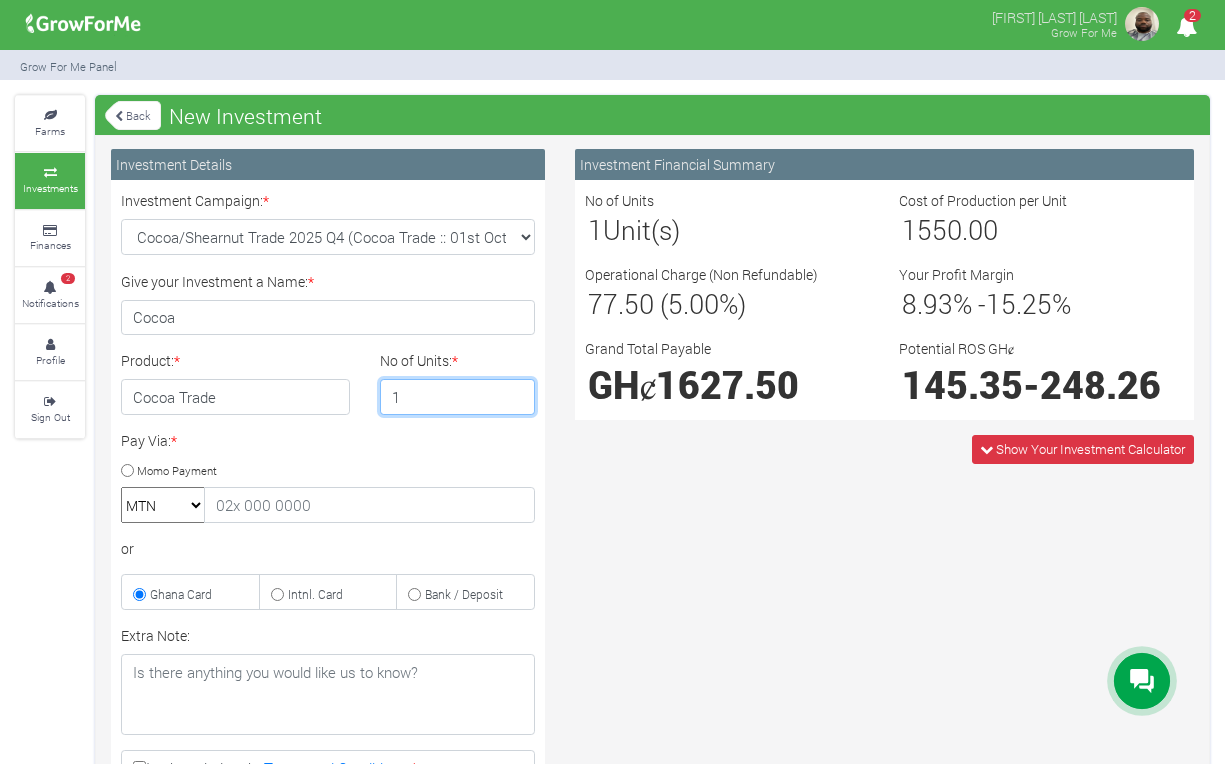 click on "1" at bounding box center (457, 397) 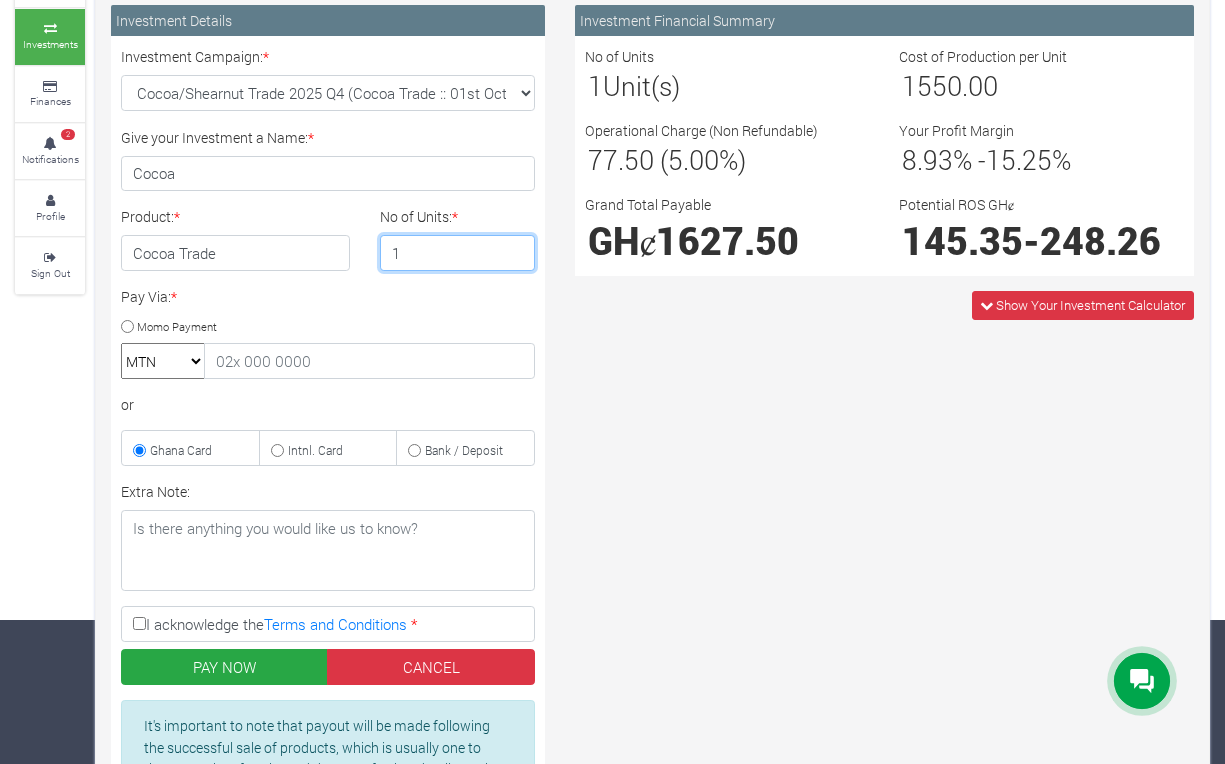 scroll, scrollTop: 290, scrollLeft: 0, axis: vertical 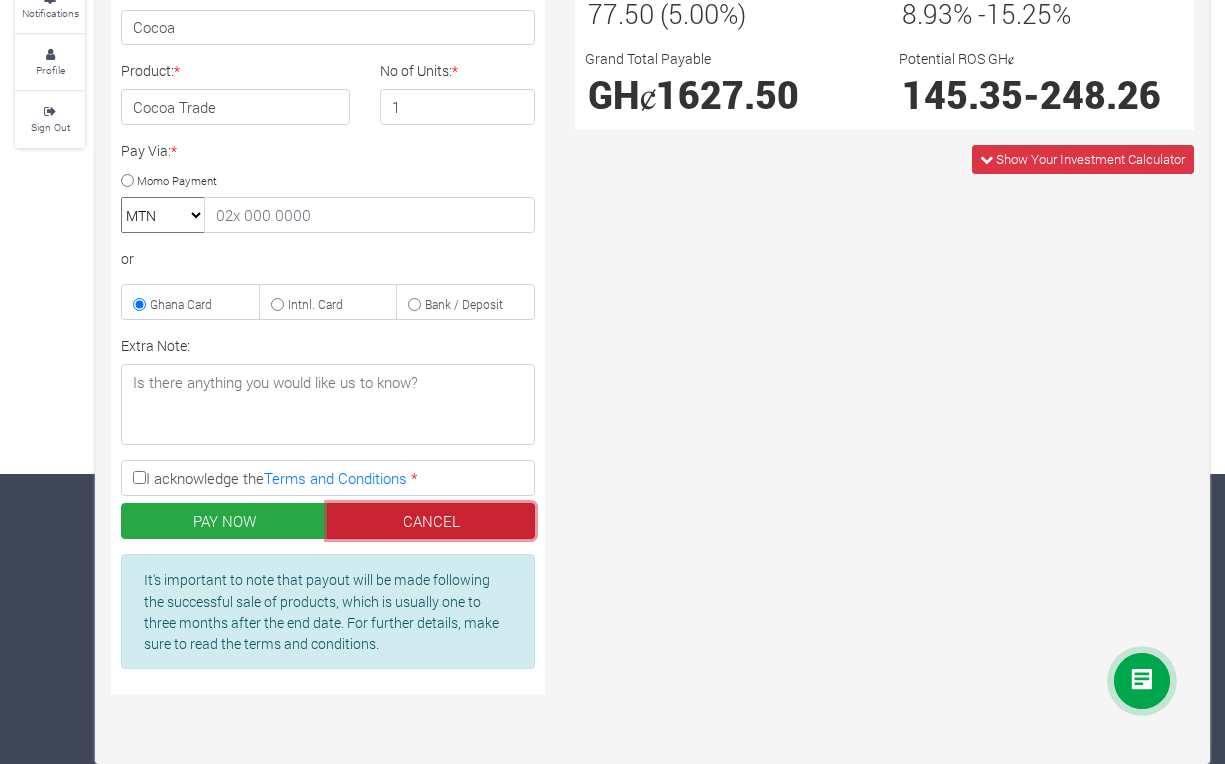 click on "CANCEL" at bounding box center (430, 521) 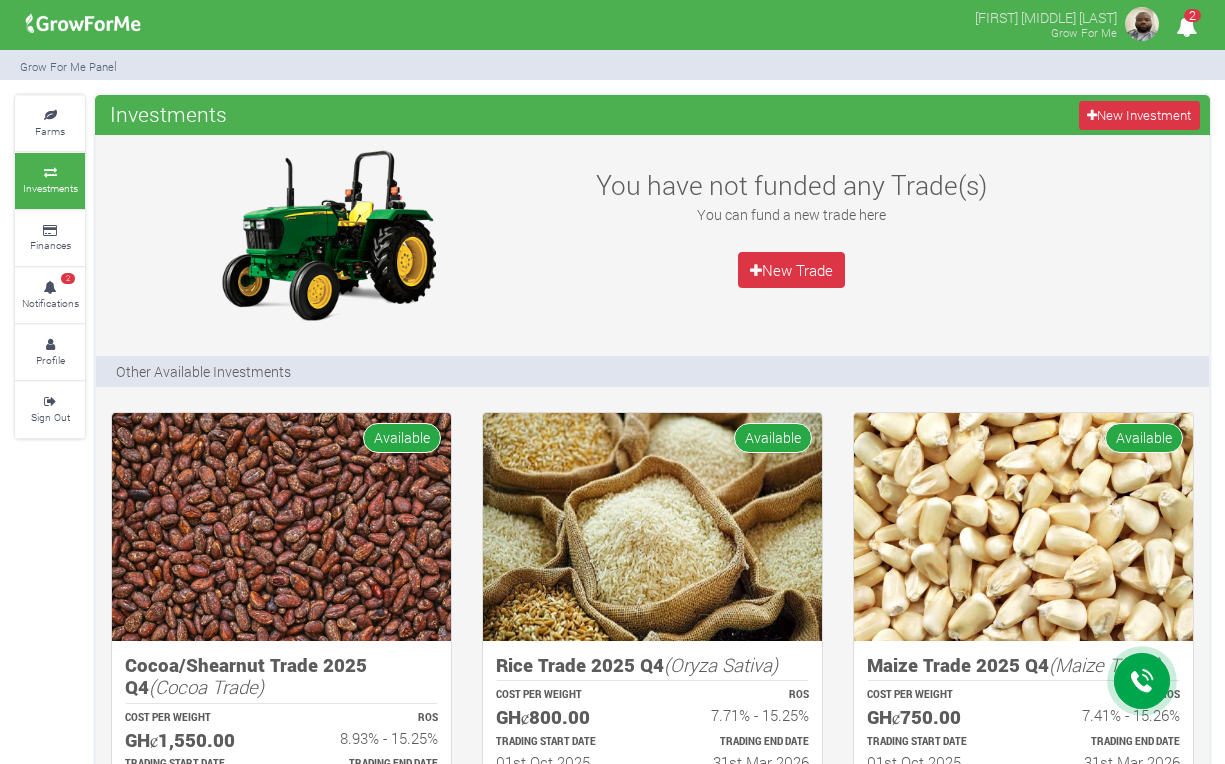 scroll, scrollTop: 0, scrollLeft: 0, axis: both 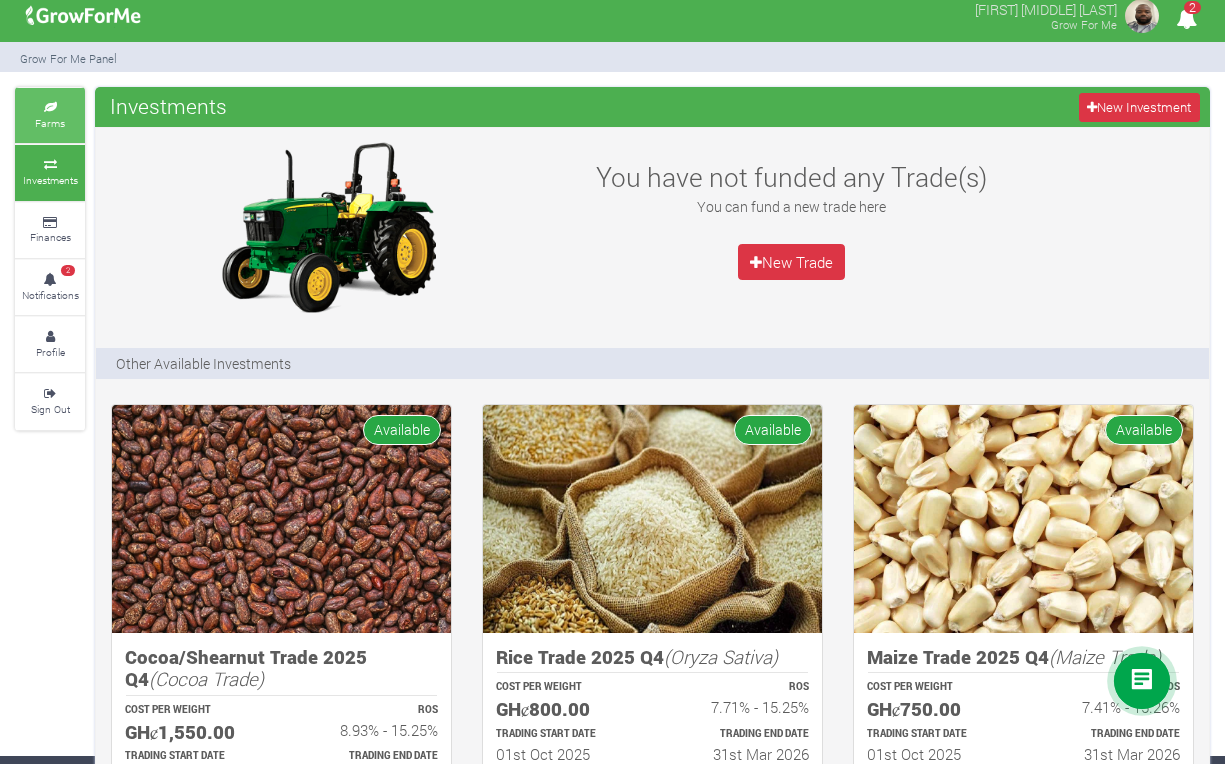 click at bounding box center [50, 108] 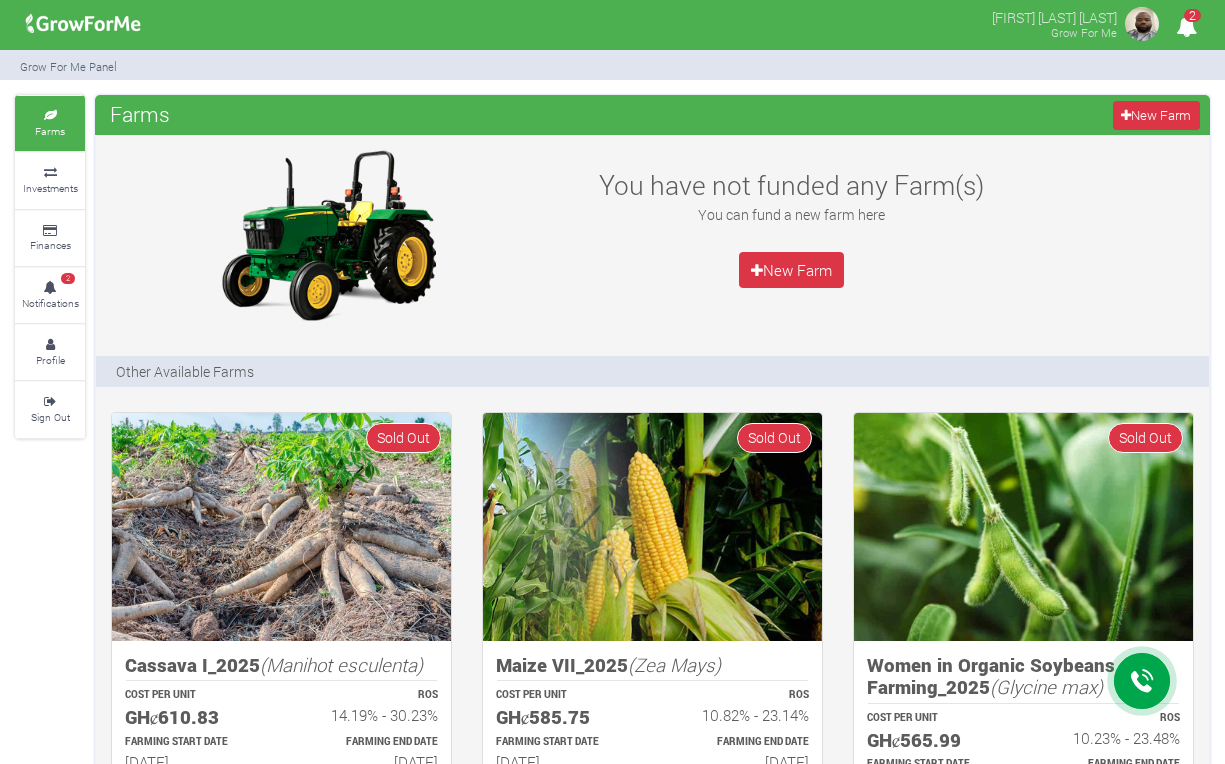 scroll, scrollTop: 0, scrollLeft: 0, axis: both 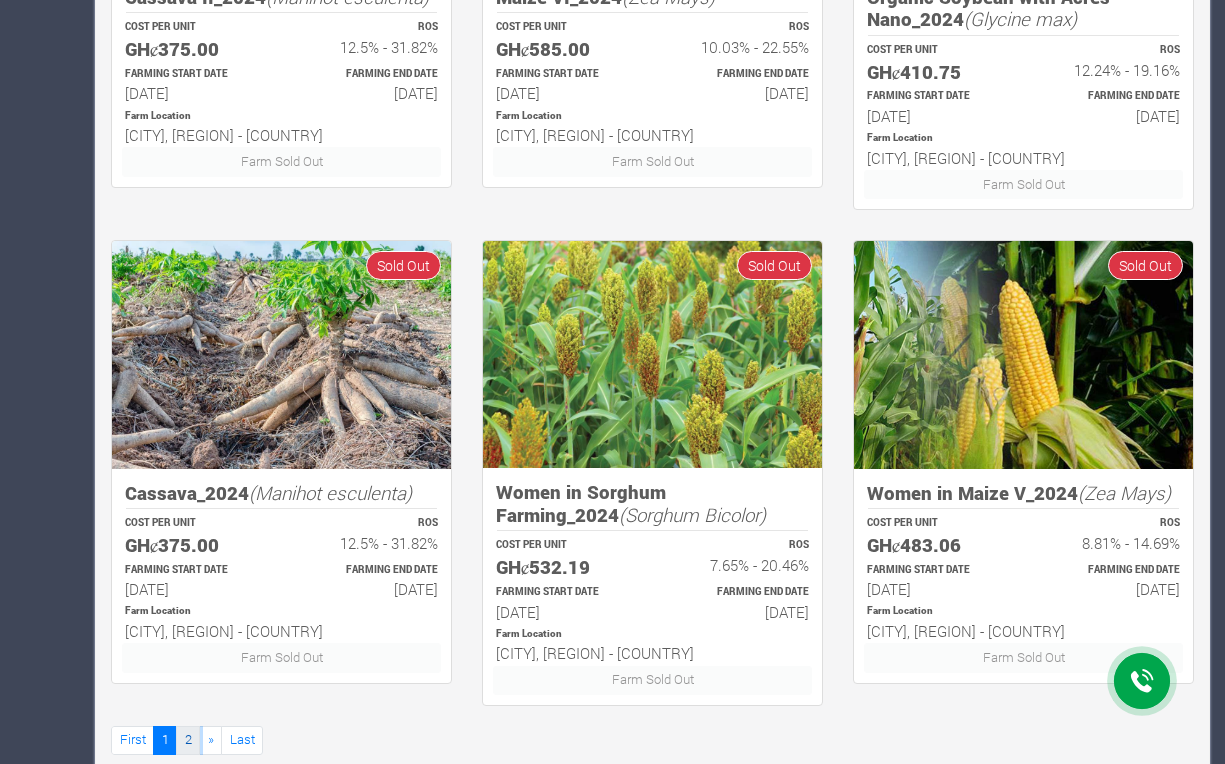 click on "2" at bounding box center (188, 740) 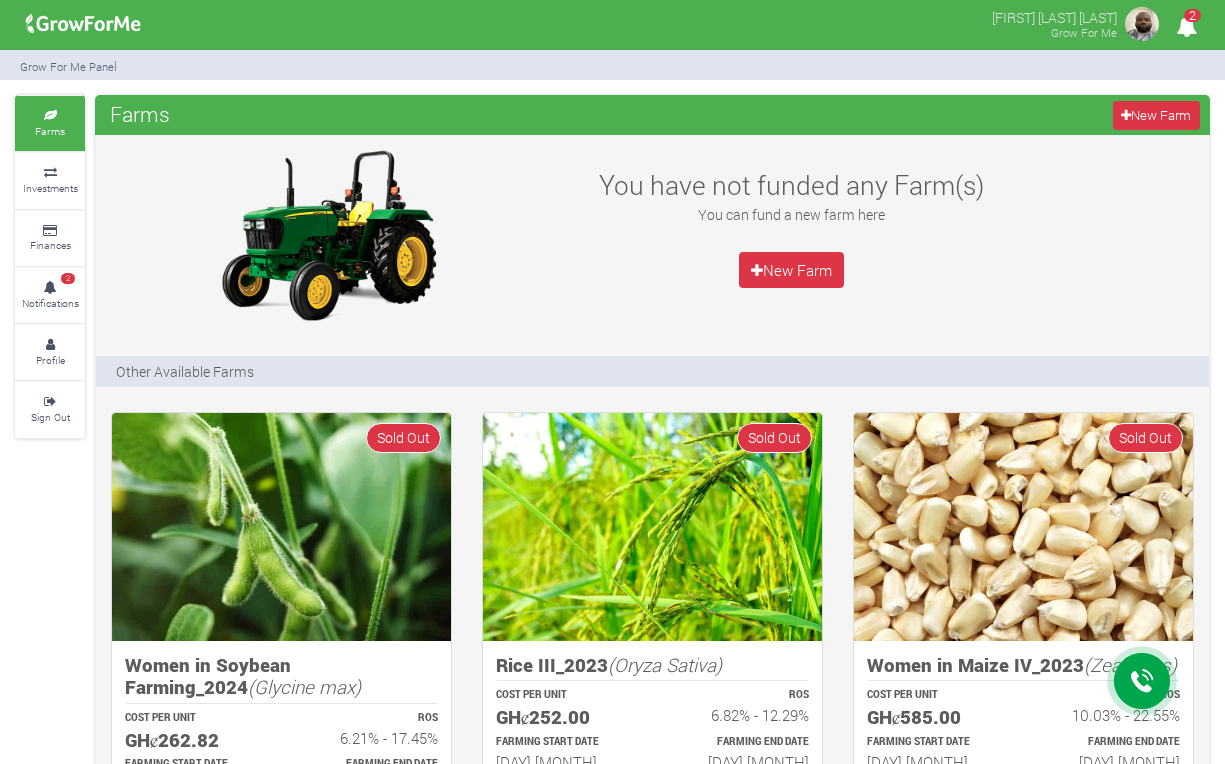 scroll, scrollTop: 0, scrollLeft: 0, axis: both 